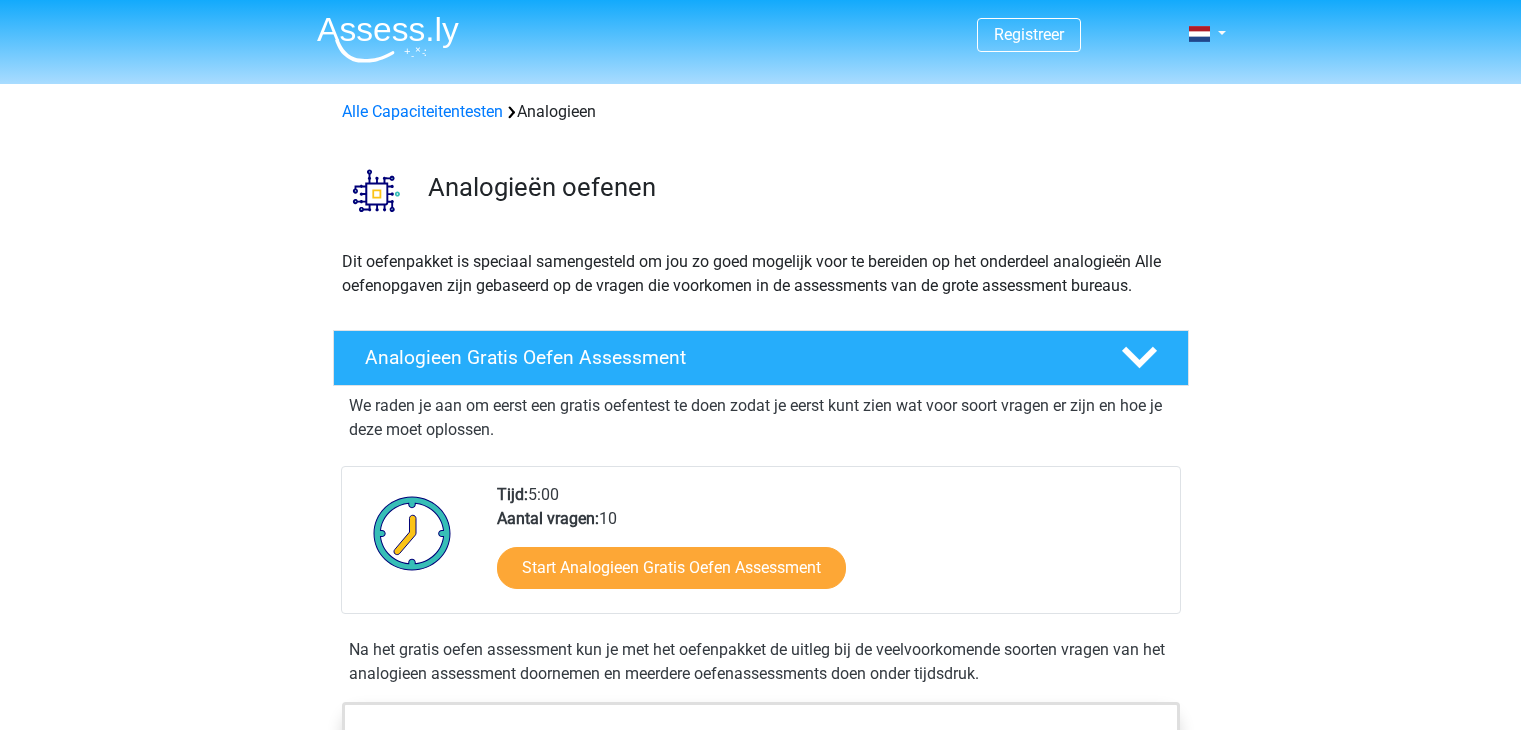 scroll, scrollTop: 0, scrollLeft: 0, axis: both 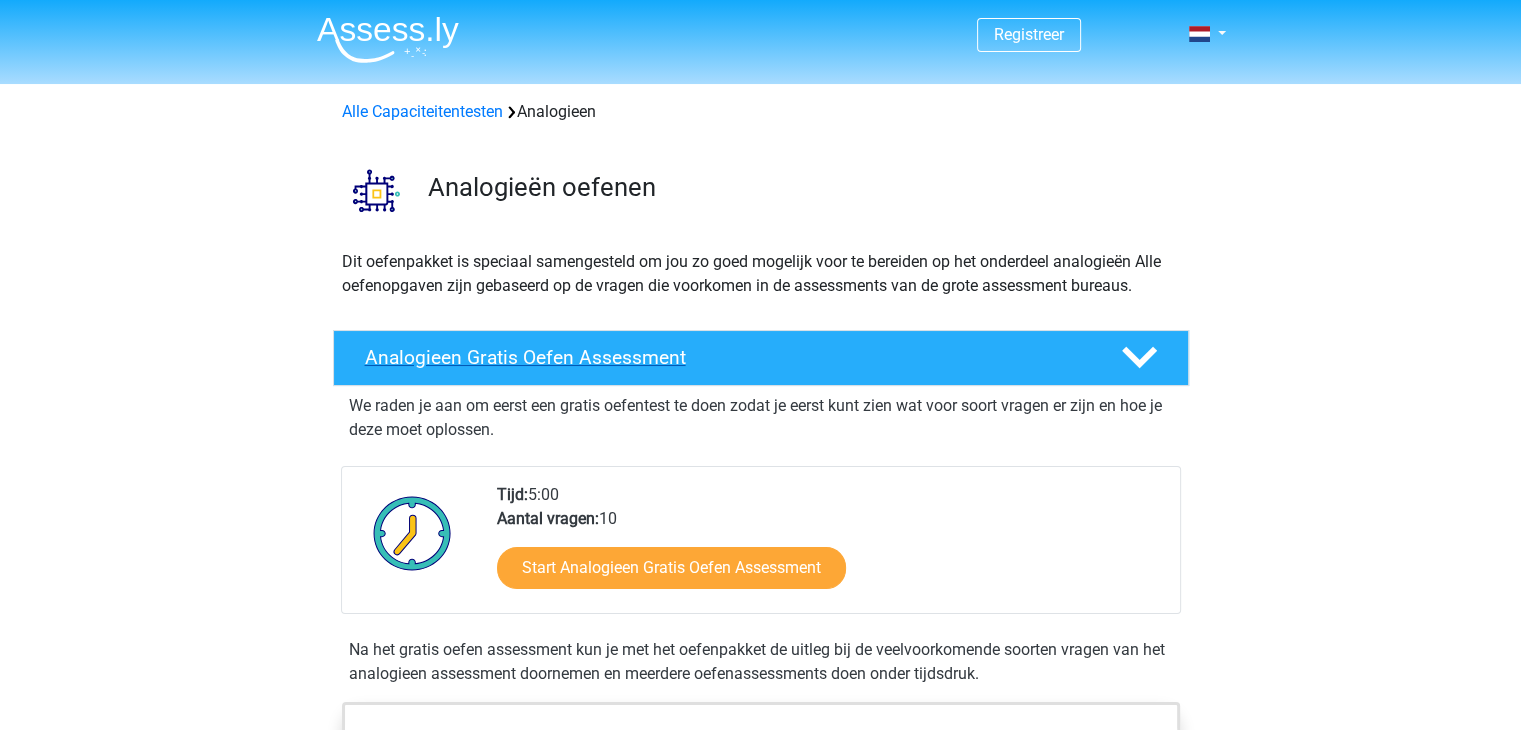 click on "Analogieen
Gratis Oefen Assessment" at bounding box center [727, 357] 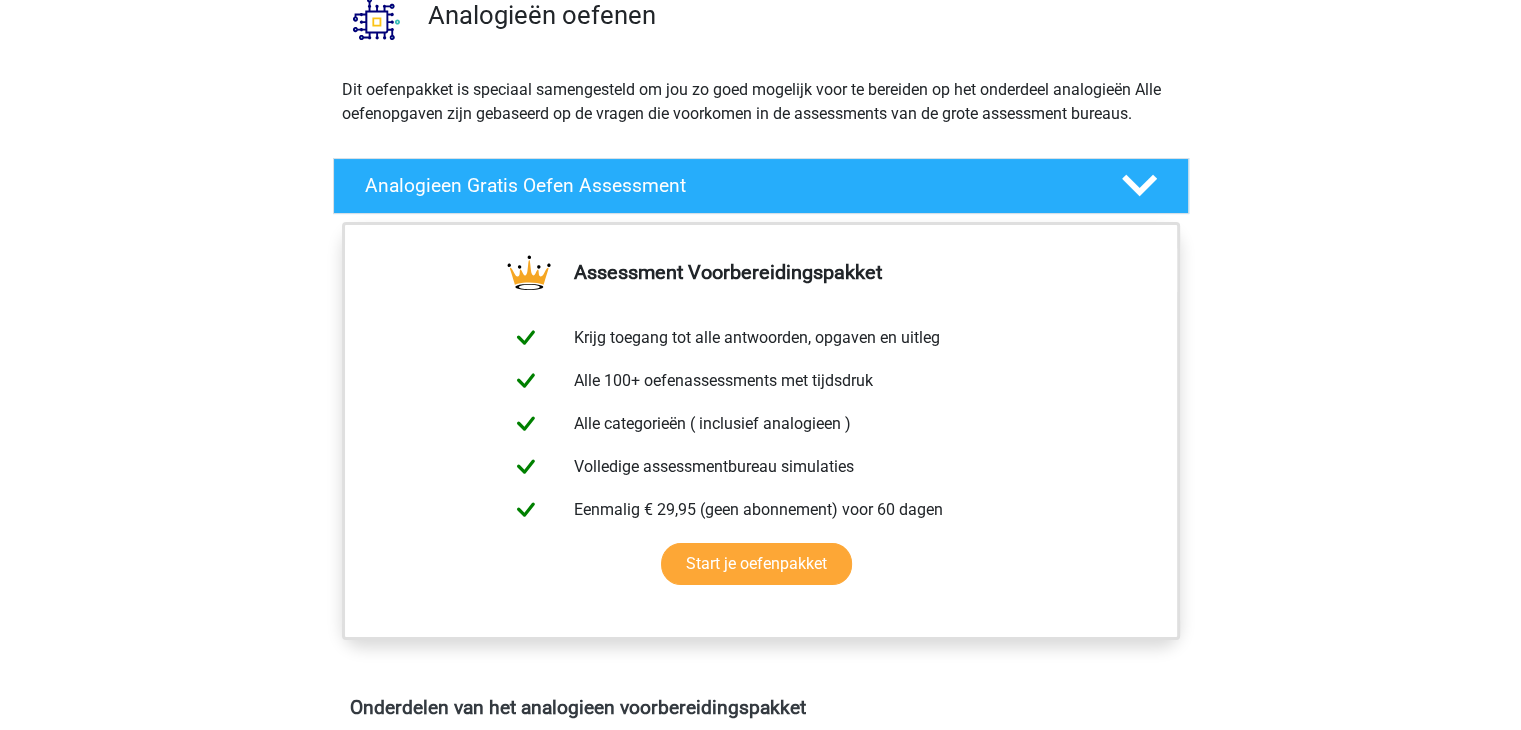 scroll, scrollTop: 182, scrollLeft: 0, axis: vertical 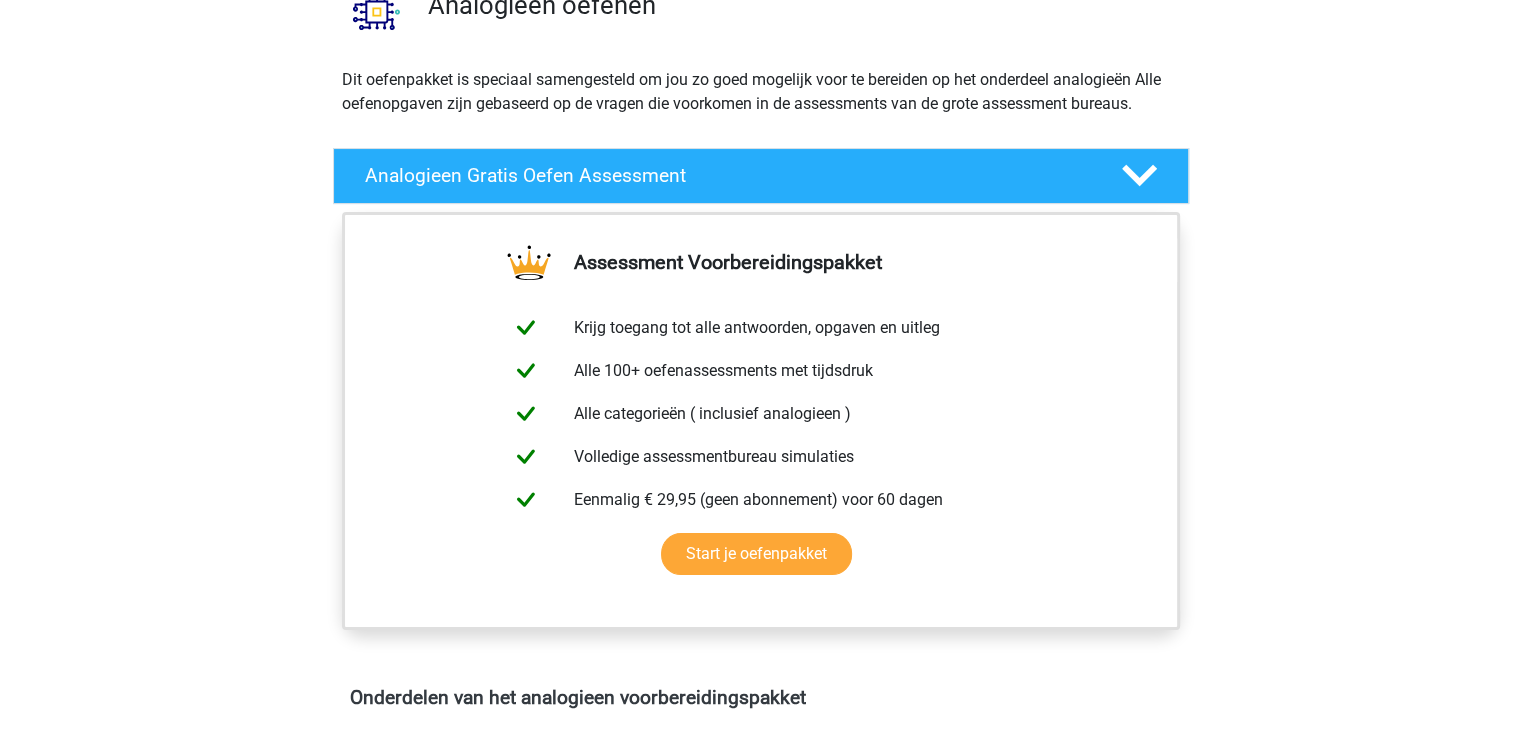 click on "Registreer
Nederlands
English" at bounding box center (760, 933) 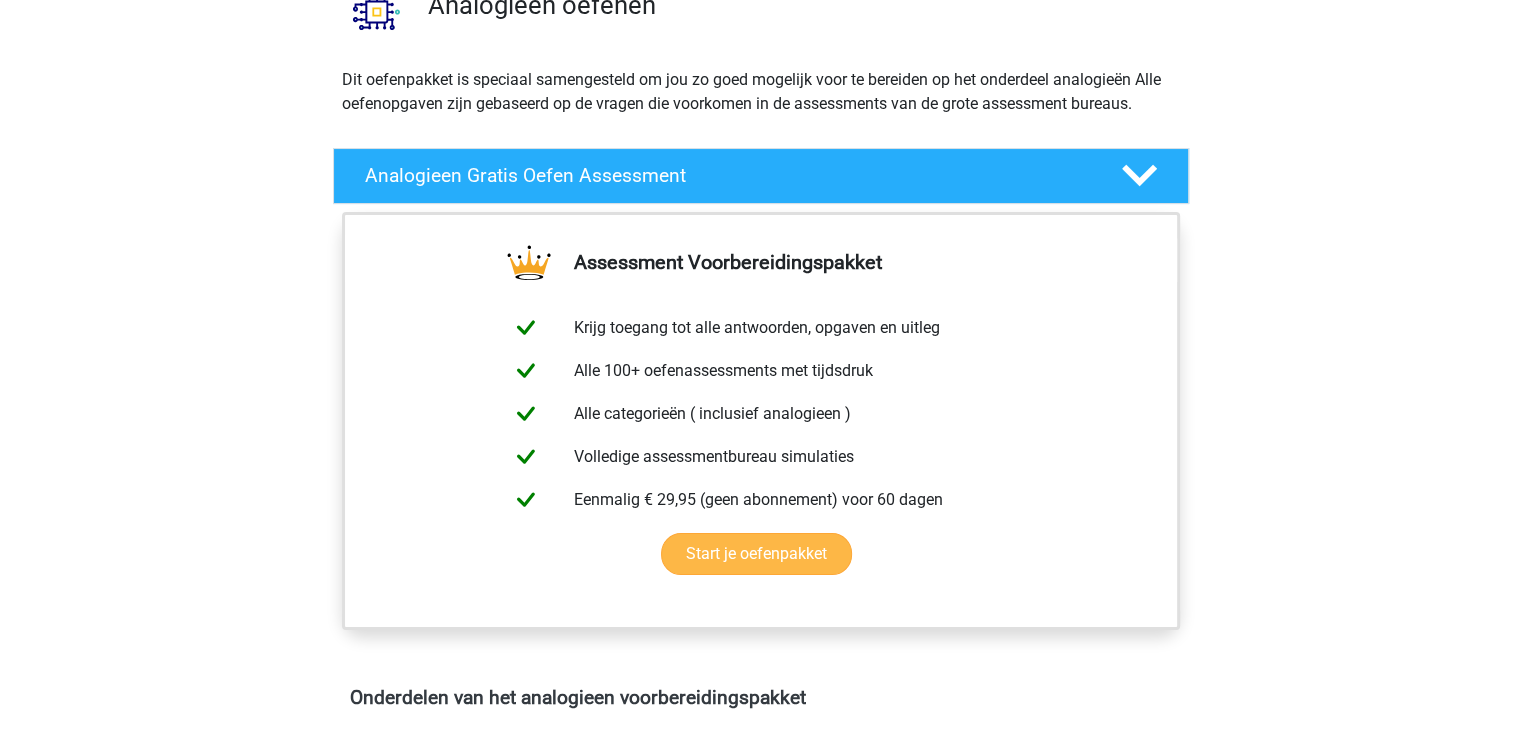 scroll, scrollTop: 299, scrollLeft: 0, axis: vertical 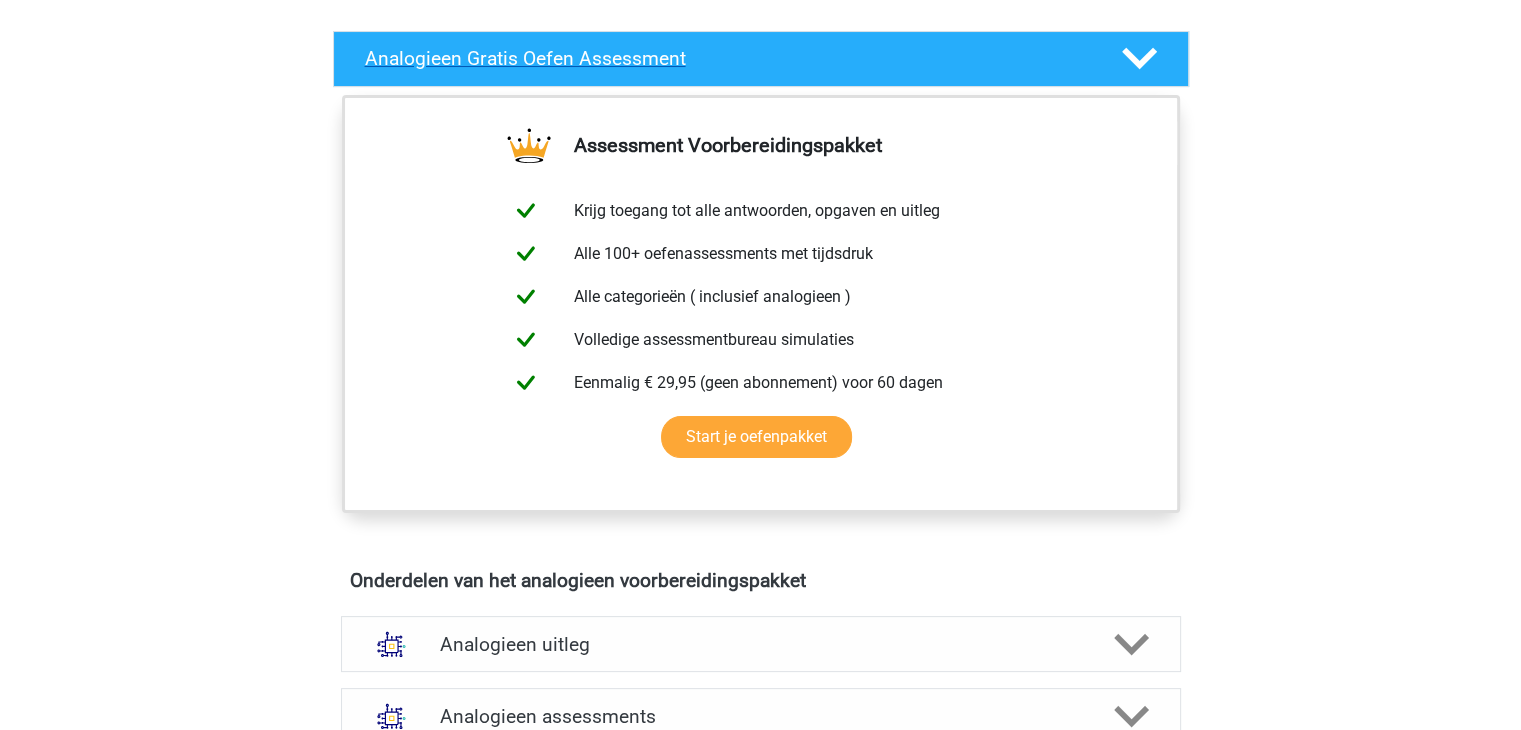 click on "Analogieen
Gratis Oefen Assessment" at bounding box center (761, 59) 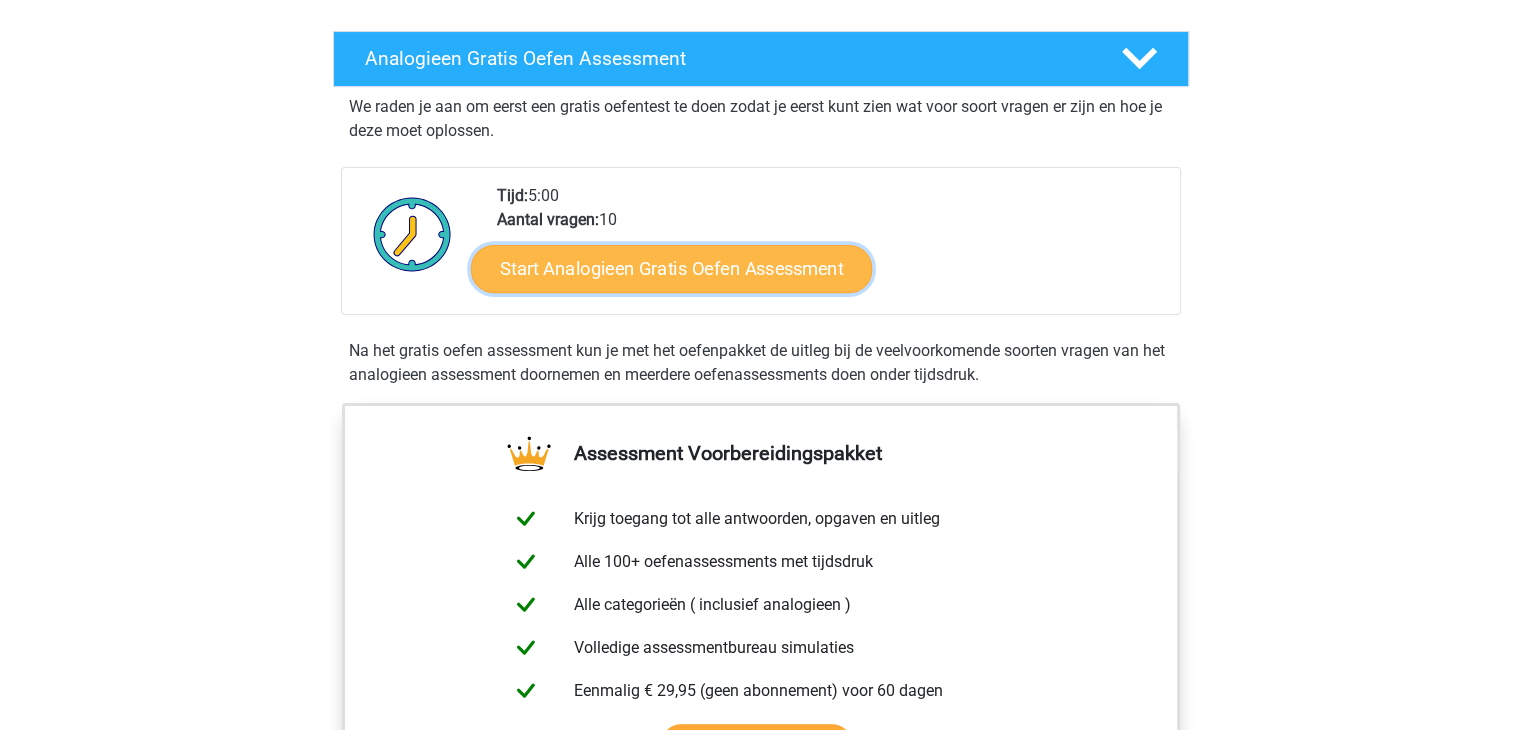 click on "Start Analogieen
Gratis Oefen Assessment" at bounding box center (671, 268) 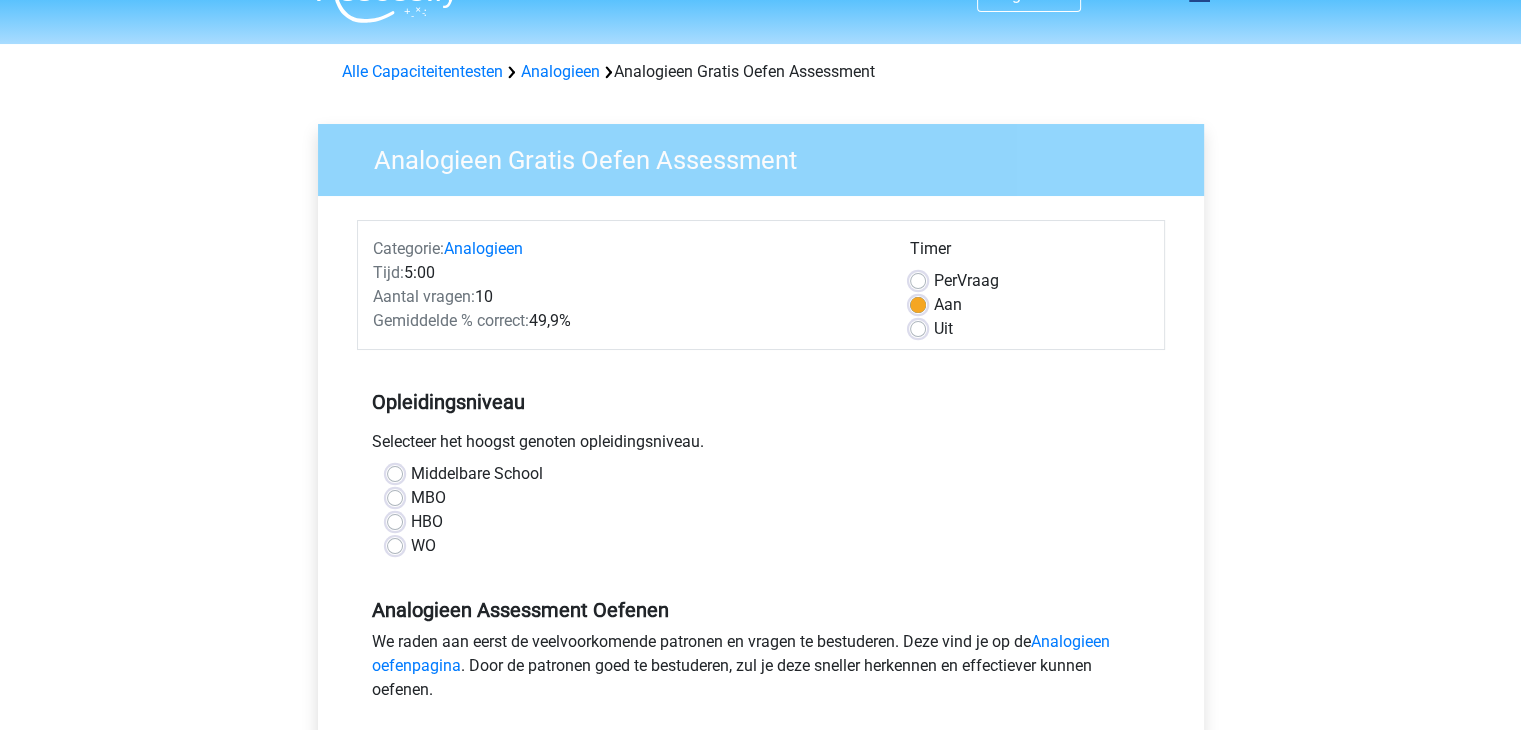scroll, scrollTop: 42, scrollLeft: 0, axis: vertical 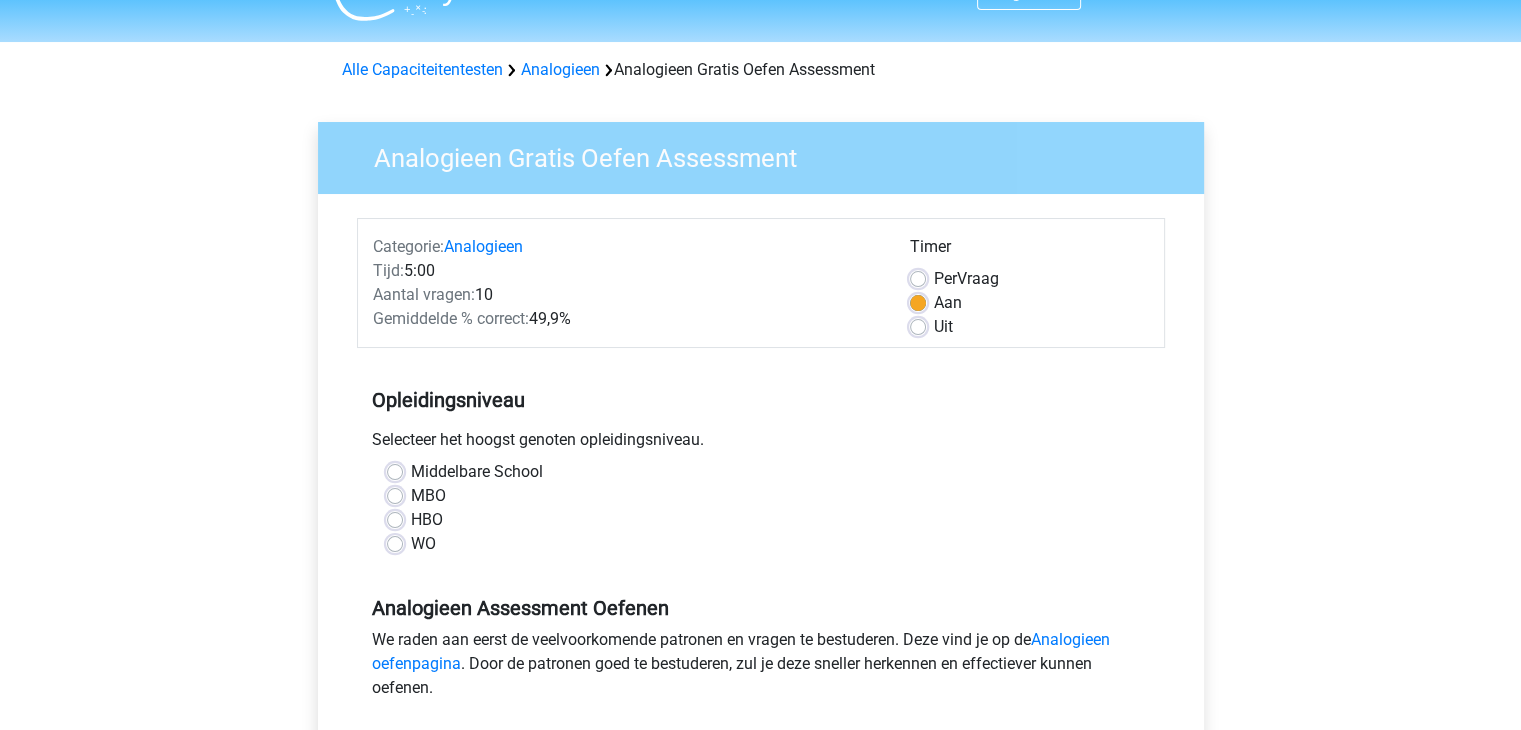 click on "HBO" at bounding box center [427, 520] 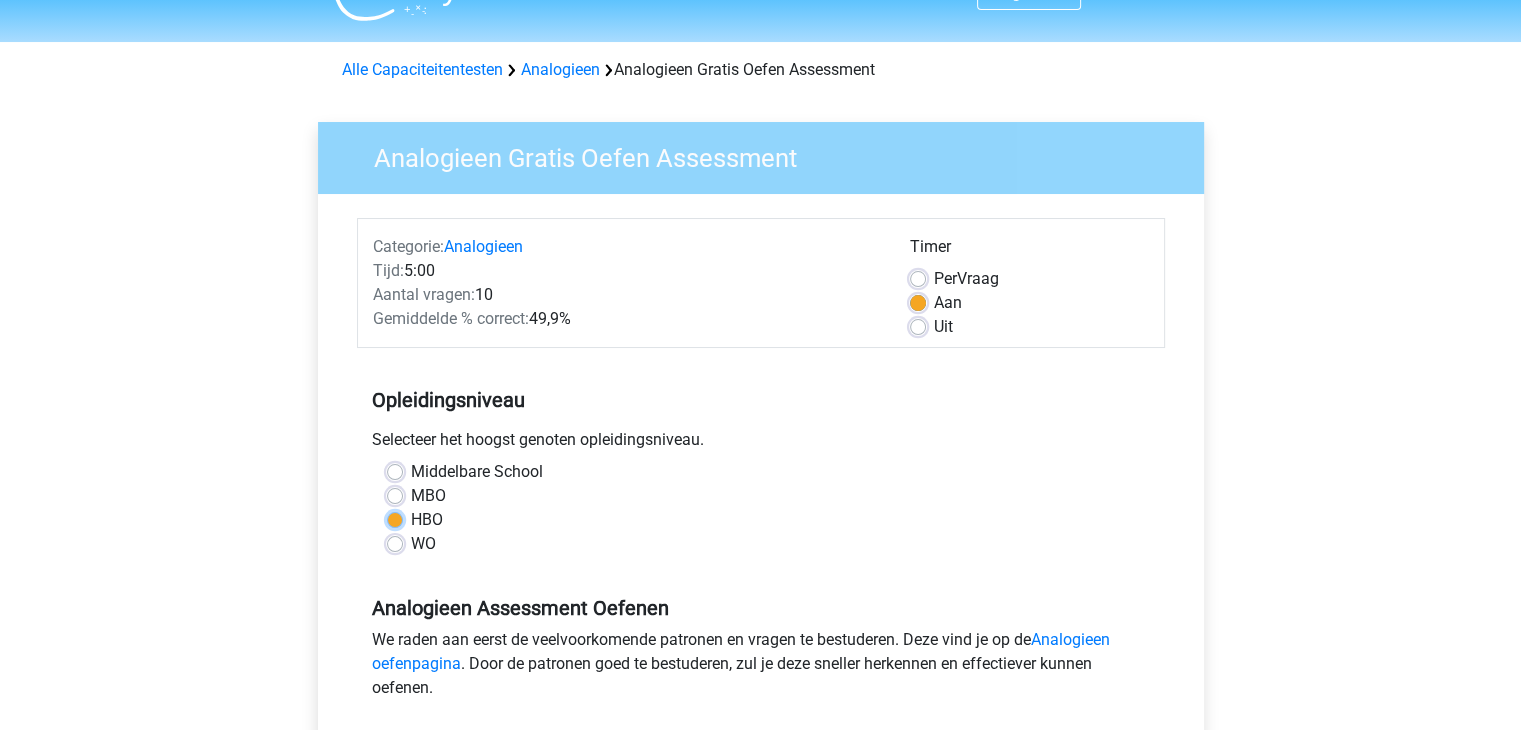 radio on "true" 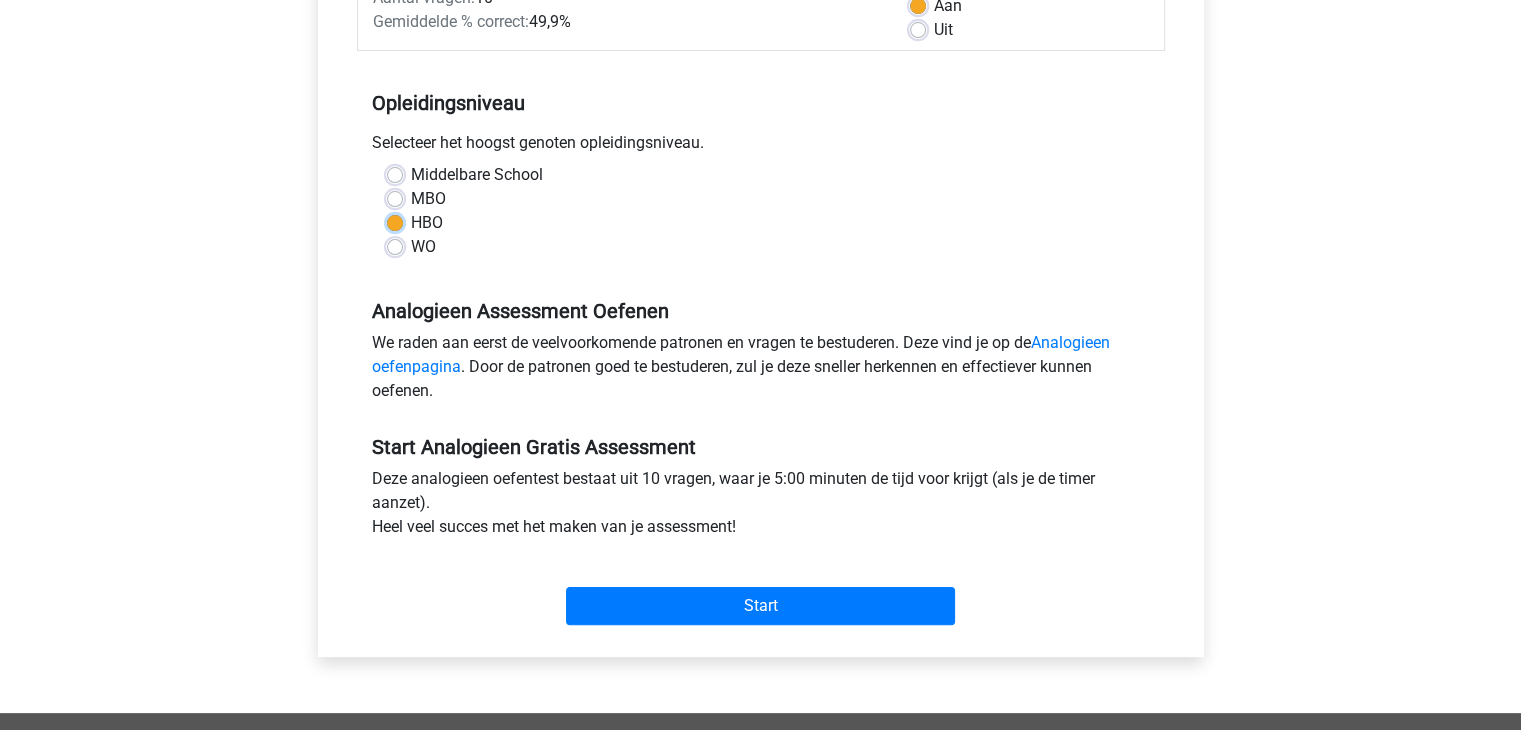 scroll, scrollTop: 340, scrollLeft: 0, axis: vertical 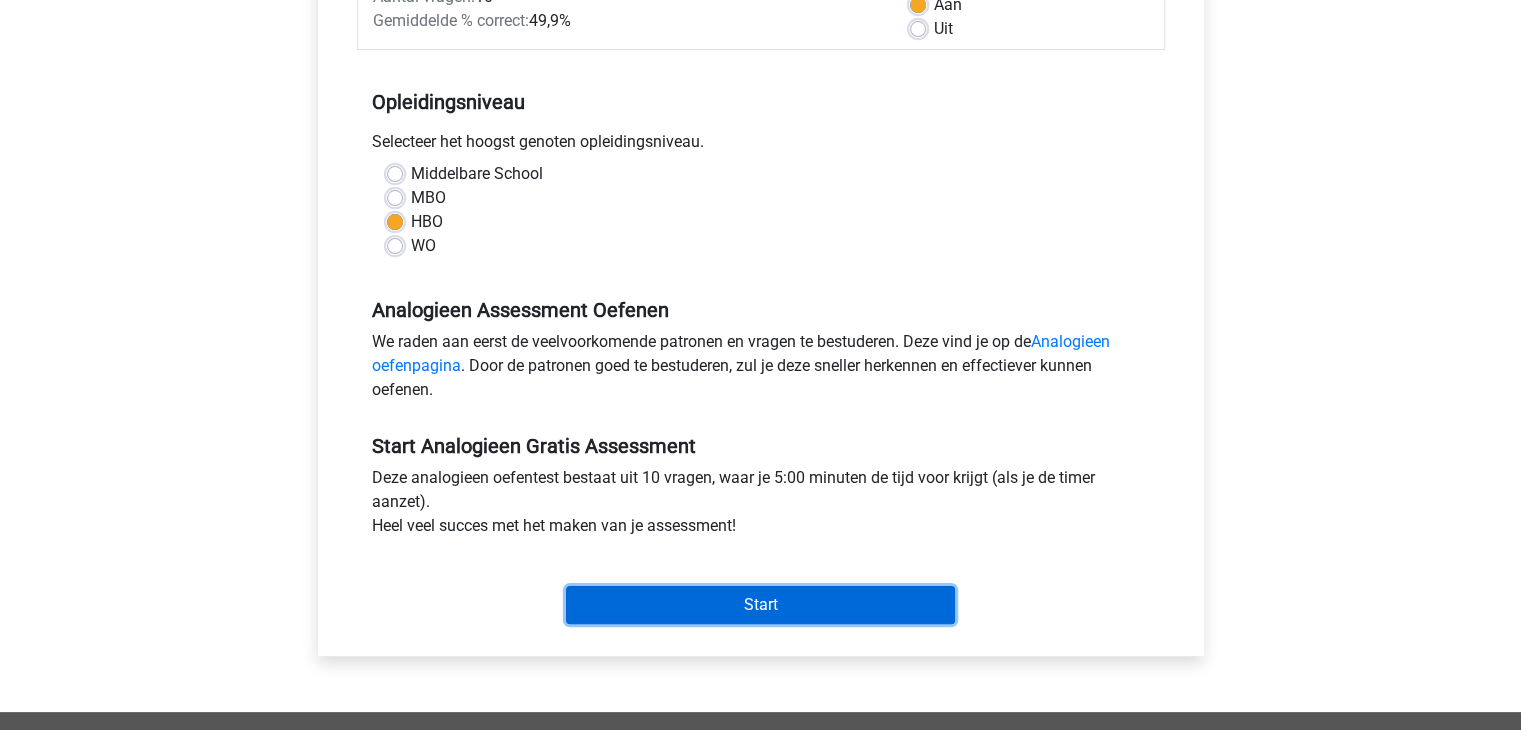 click on "Start" at bounding box center (760, 605) 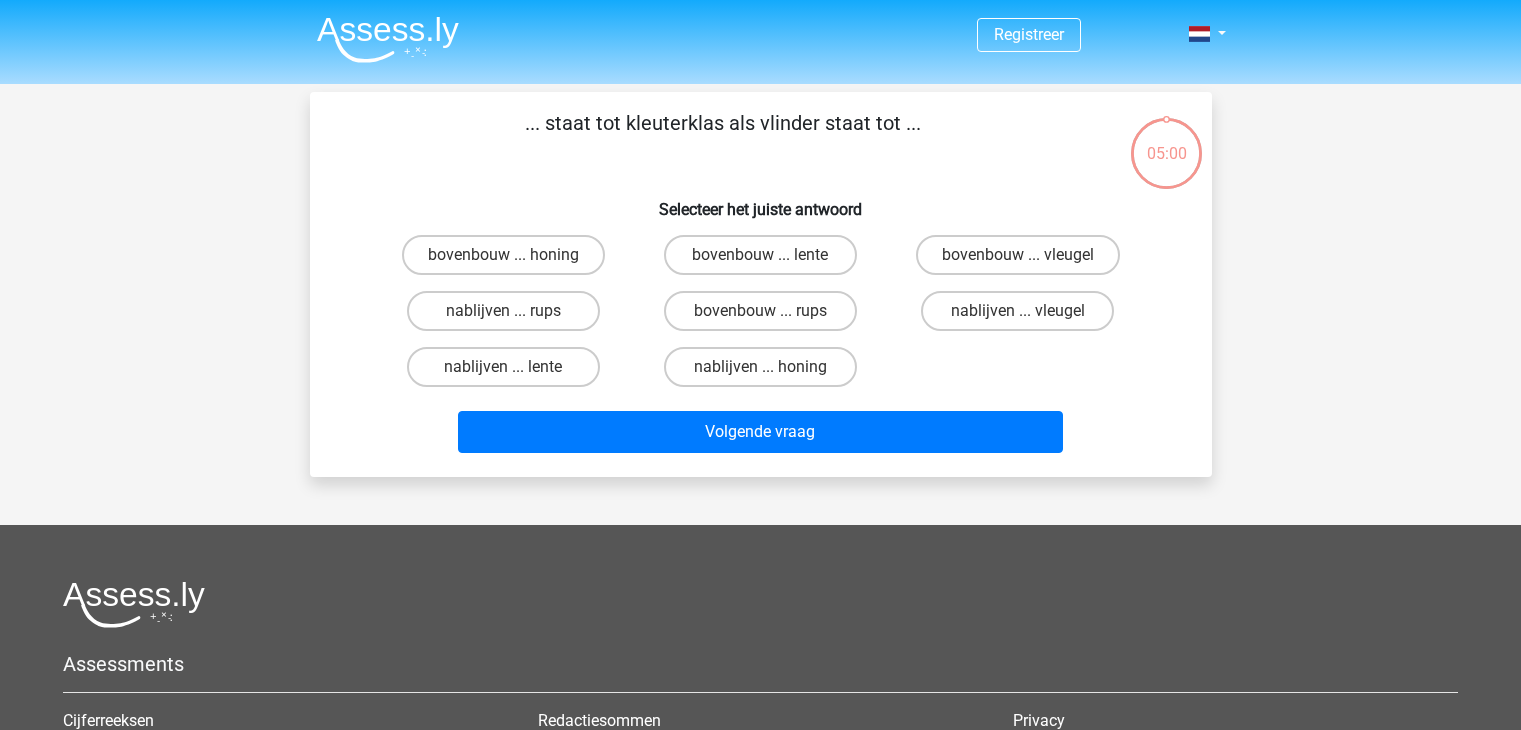 scroll, scrollTop: 0, scrollLeft: 0, axis: both 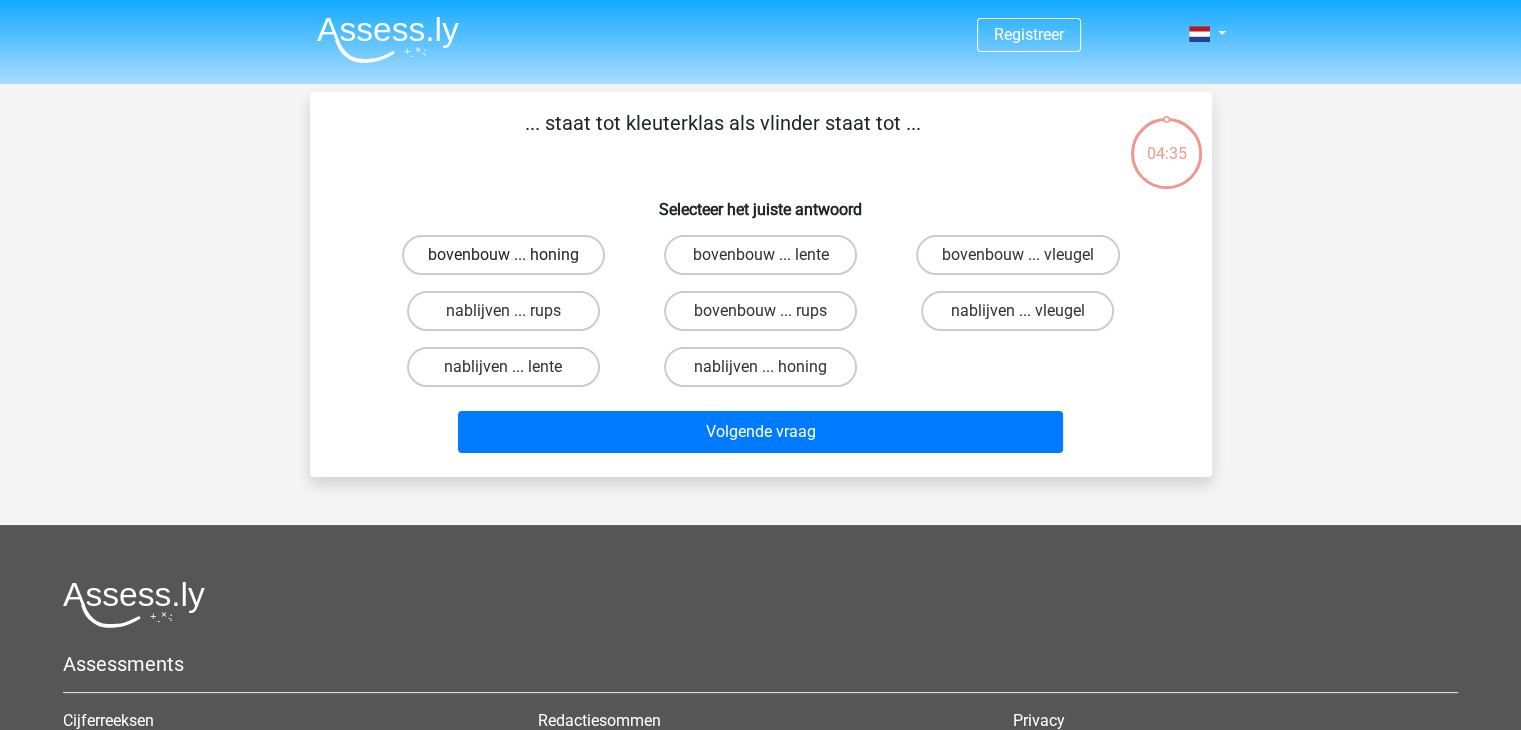 click on "bovenbouw ... honing" at bounding box center (503, 255) 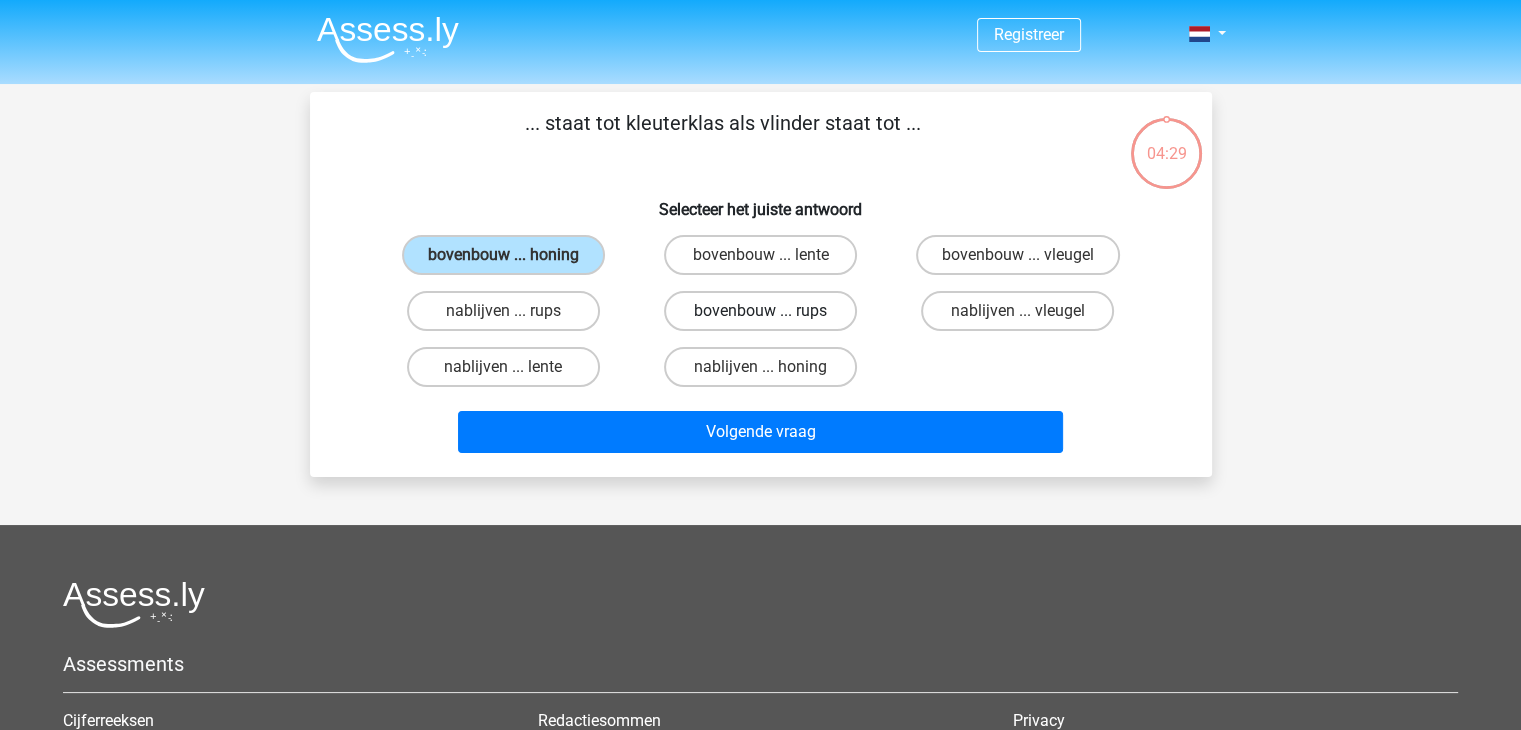 click on "bovenbouw ... rups" at bounding box center [760, 311] 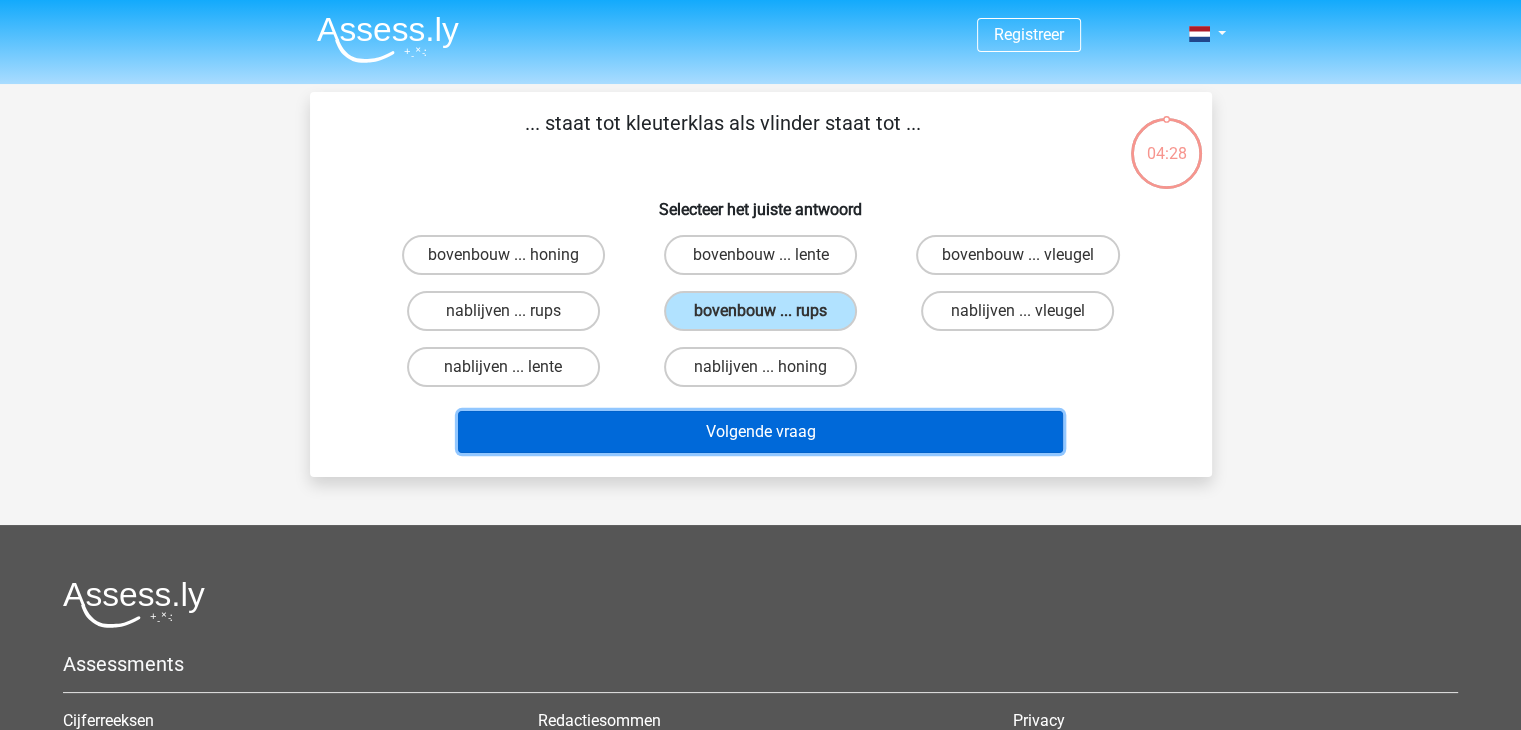 click on "Volgende vraag" at bounding box center (760, 432) 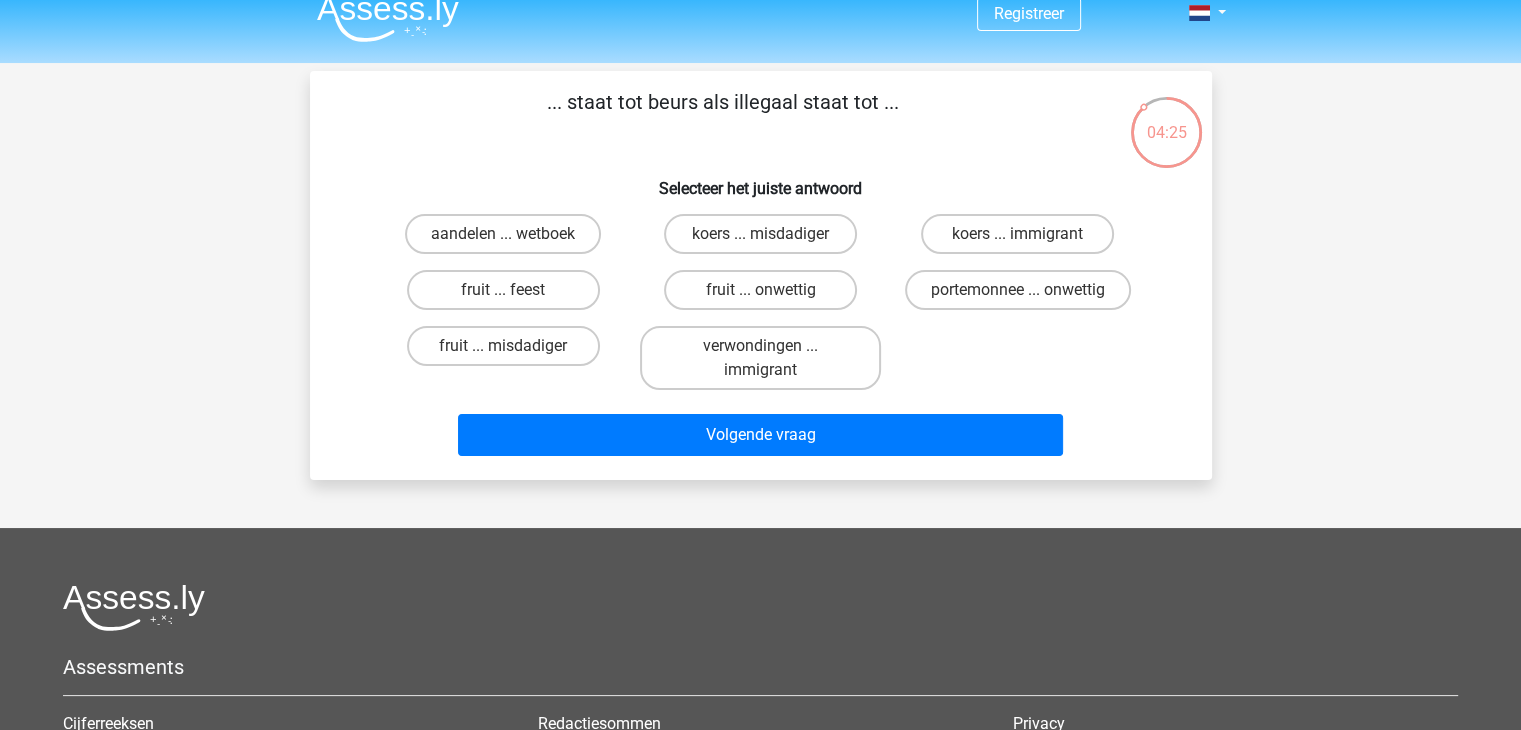 scroll, scrollTop: 0, scrollLeft: 0, axis: both 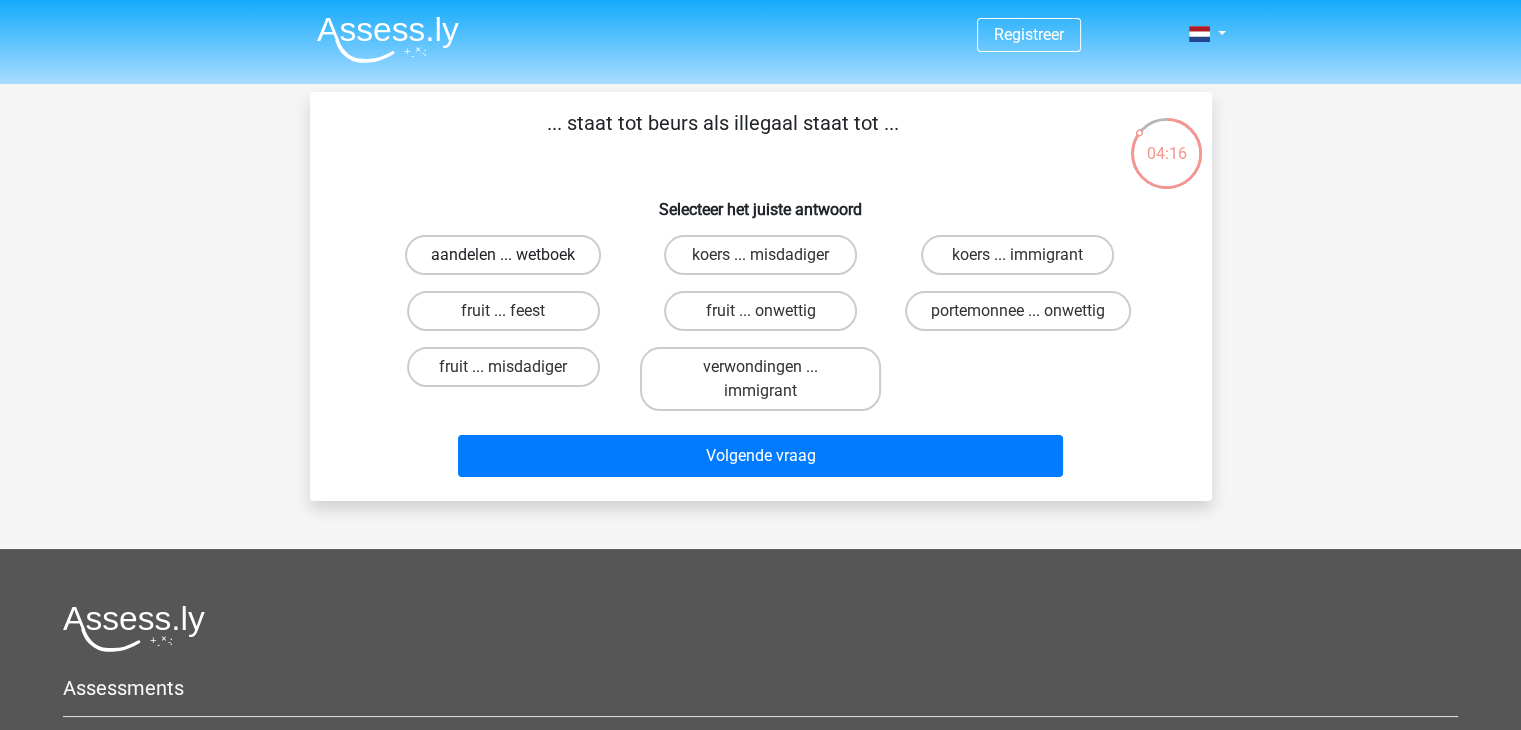 click on "aandelen ... wetboek" at bounding box center (503, 255) 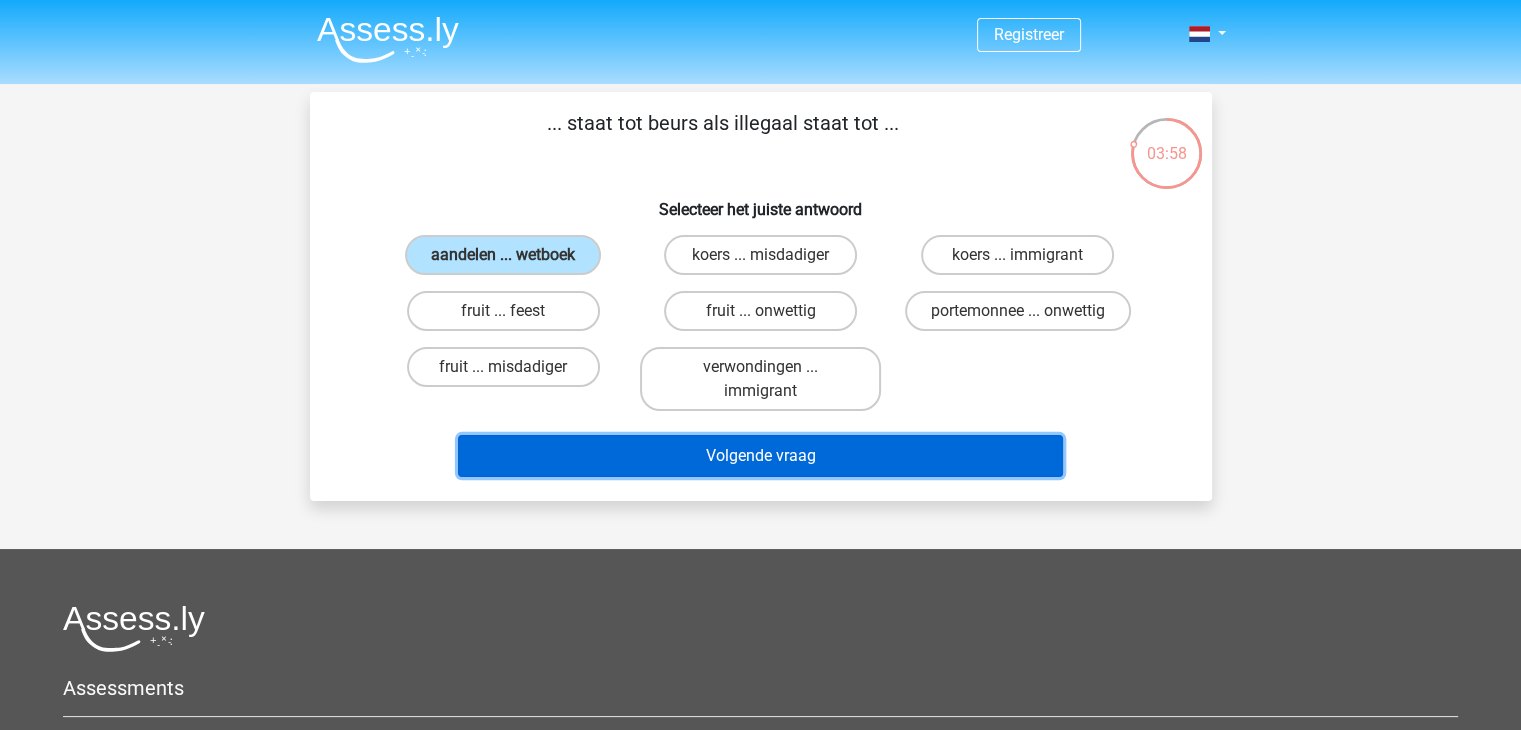 click on "Volgende vraag" at bounding box center (760, 456) 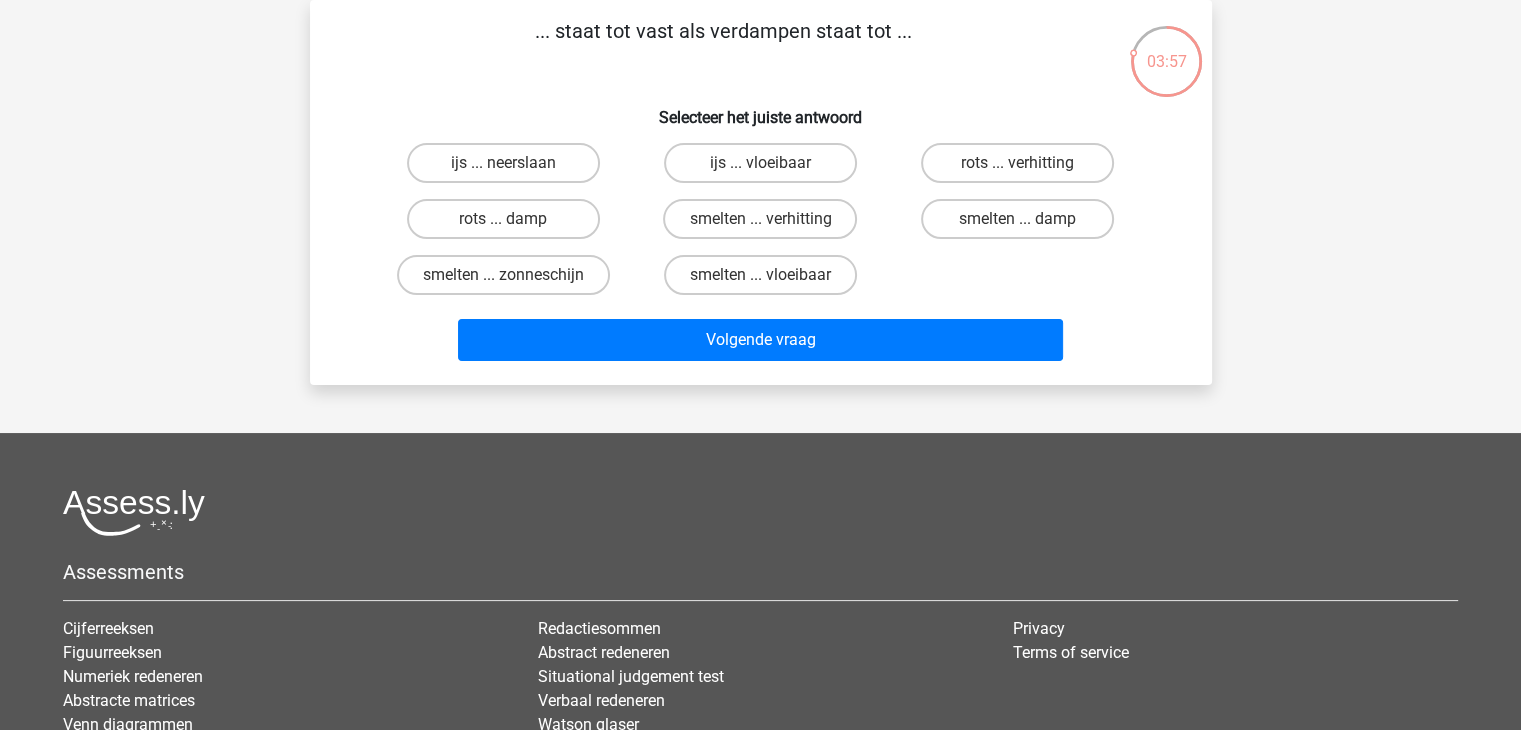 scroll, scrollTop: 0, scrollLeft: 0, axis: both 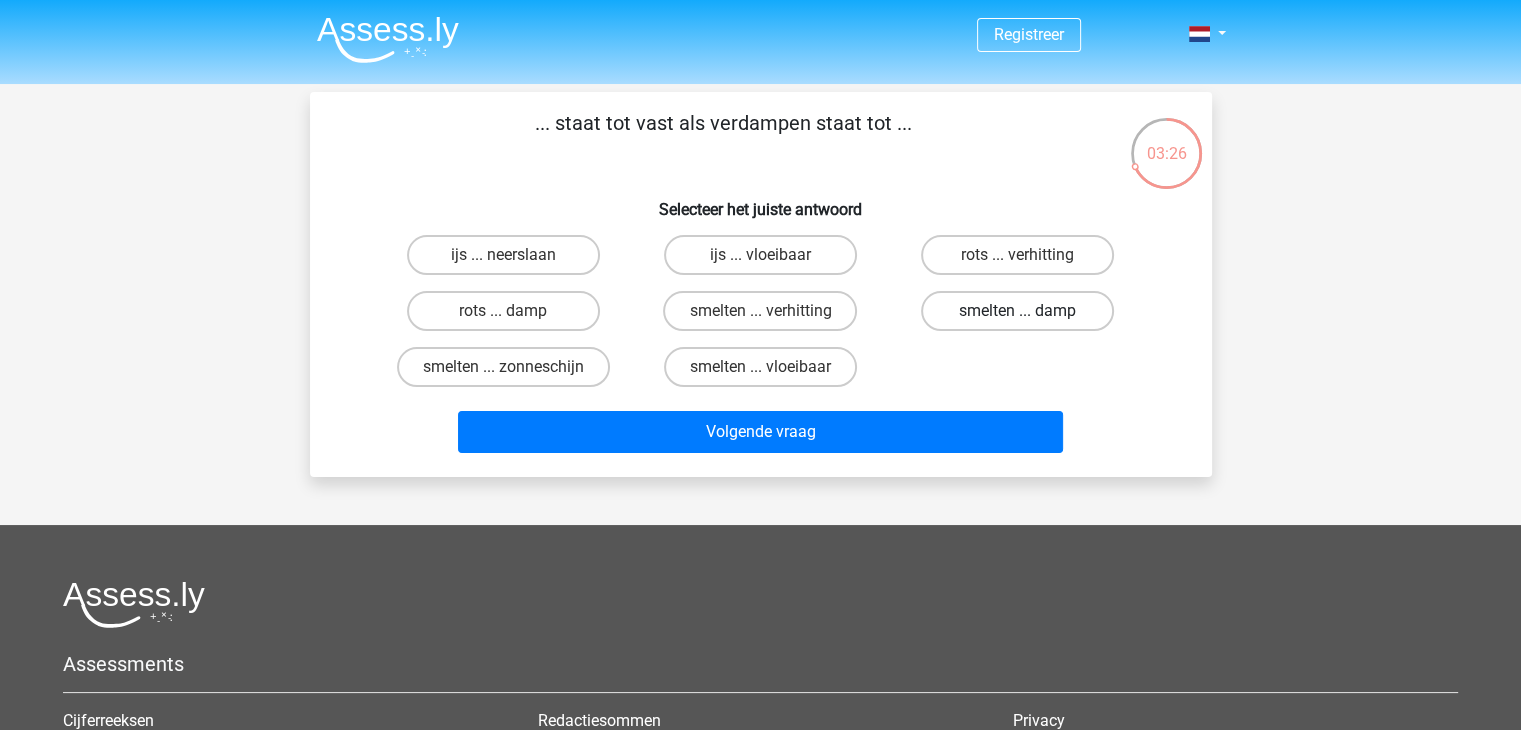 click on "smelten ... damp" at bounding box center (1017, 311) 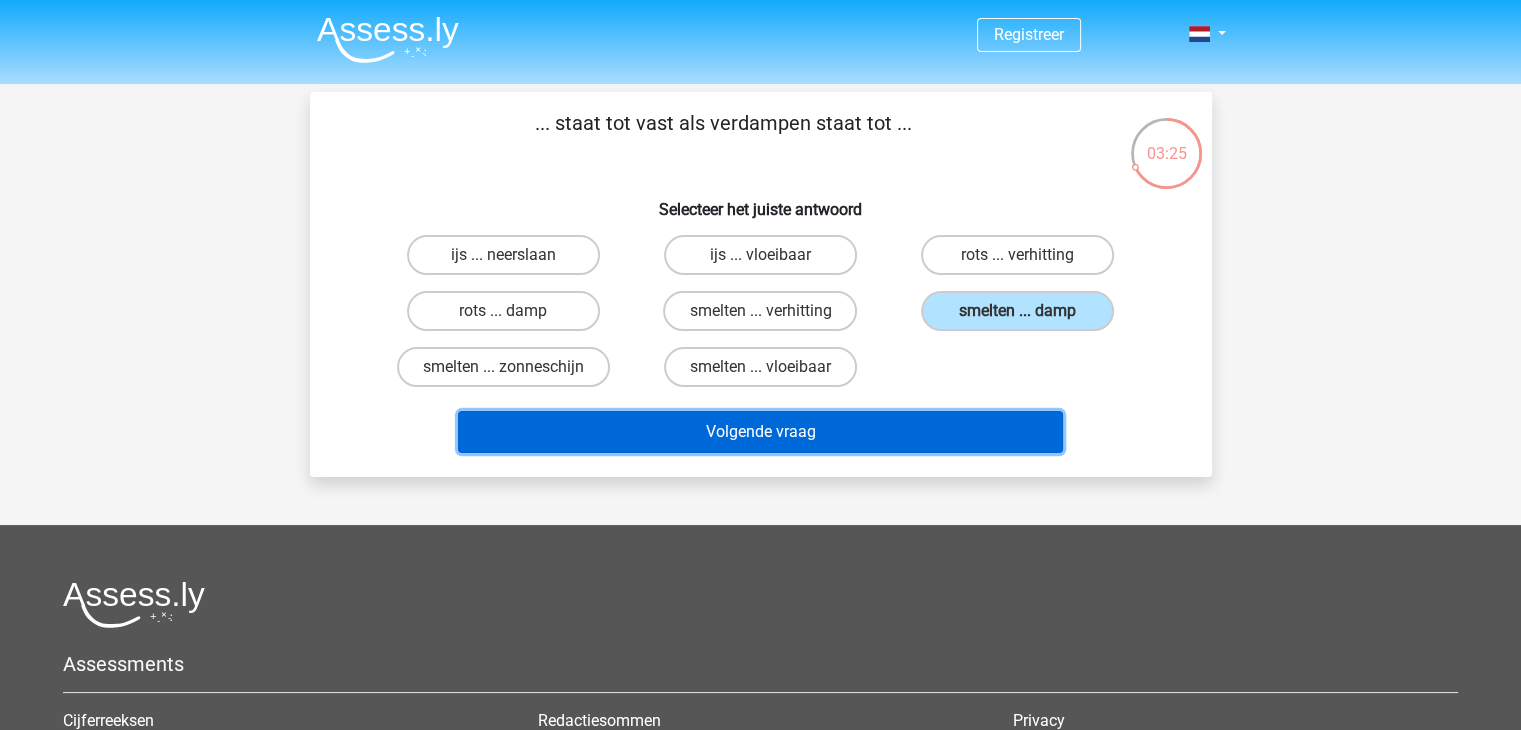 click on "Volgende vraag" at bounding box center (760, 432) 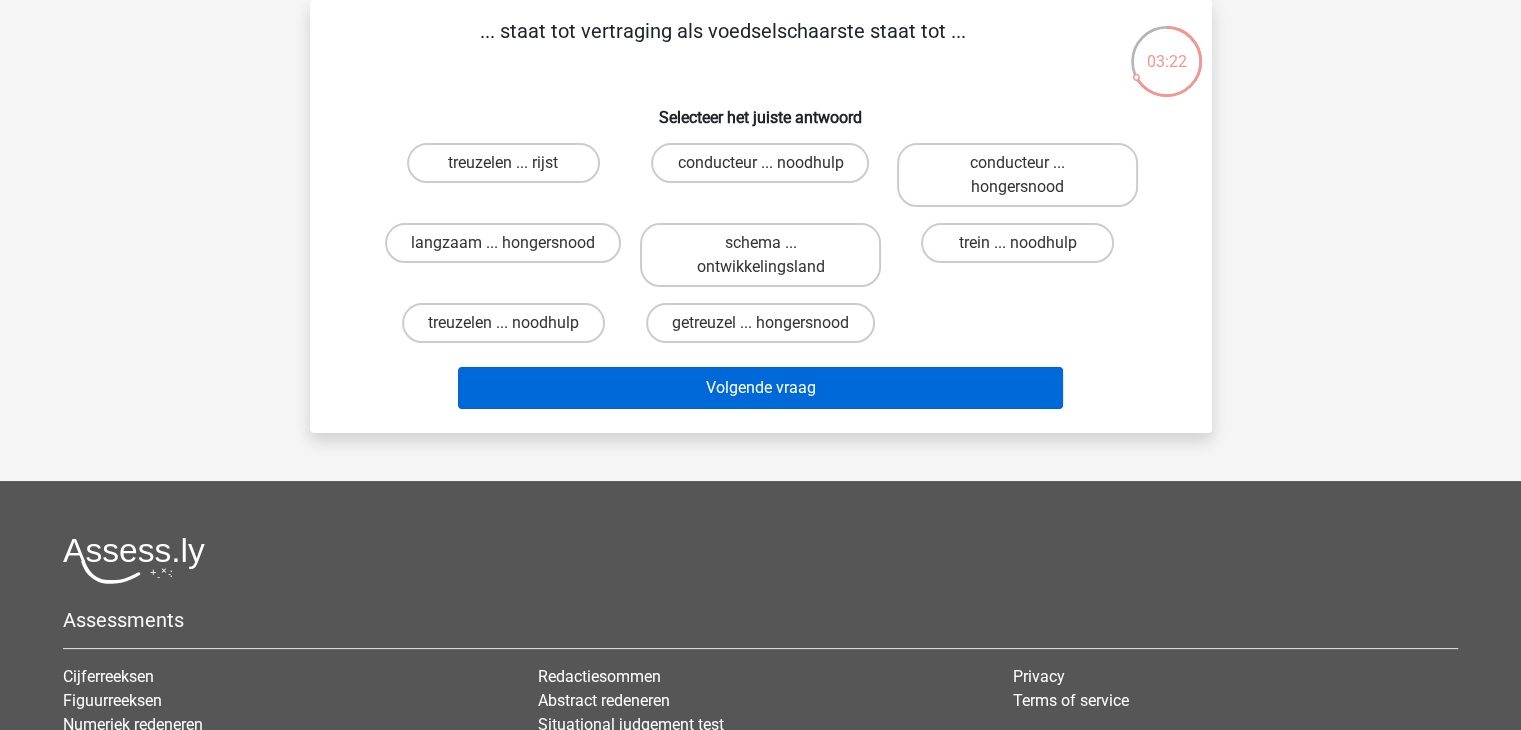 scroll, scrollTop: 0, scrollLeft: 0, axis: both 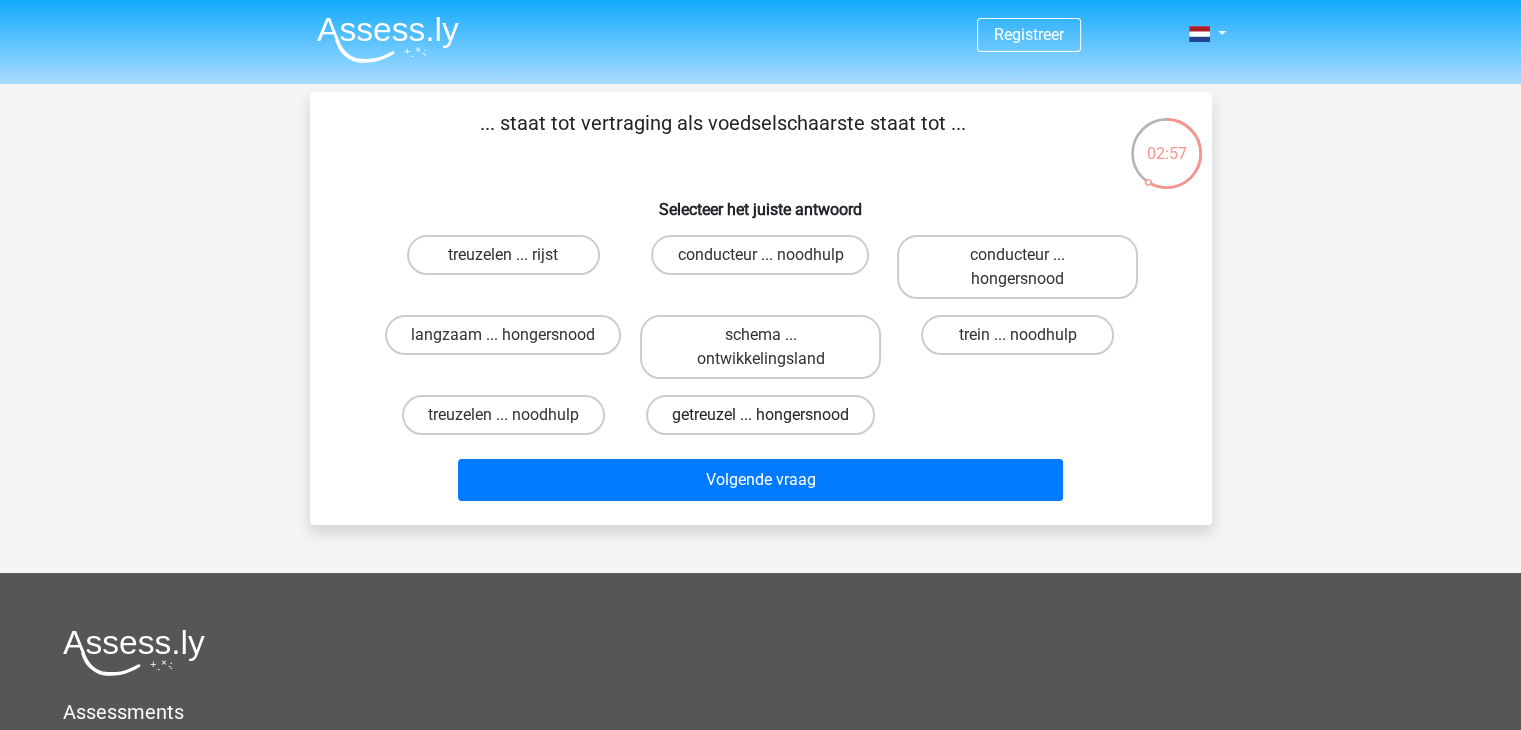click on "getreuzel ... hongersnood" at bounding box center (760, 415) 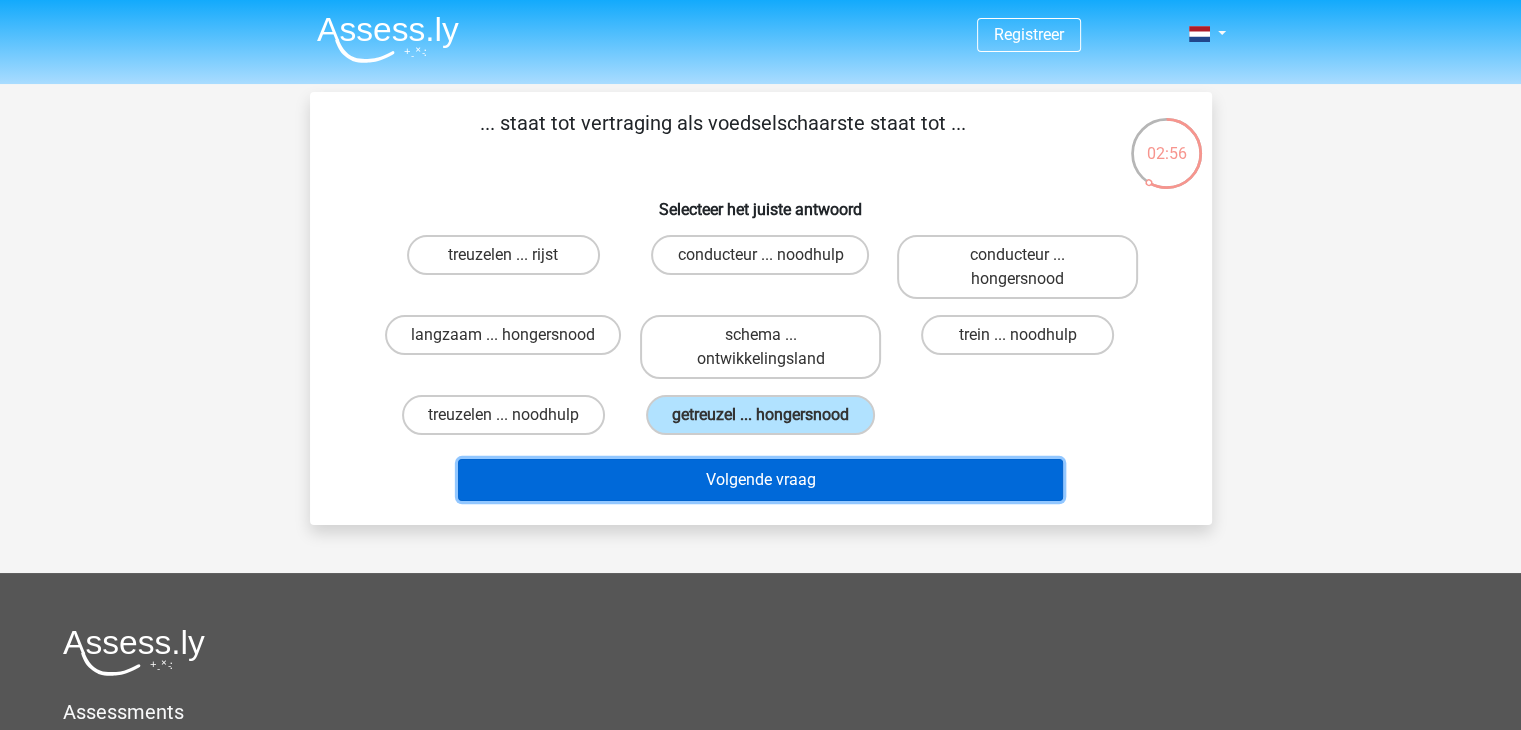 click on "Volgende vraag" at bounding box center [760, 480] 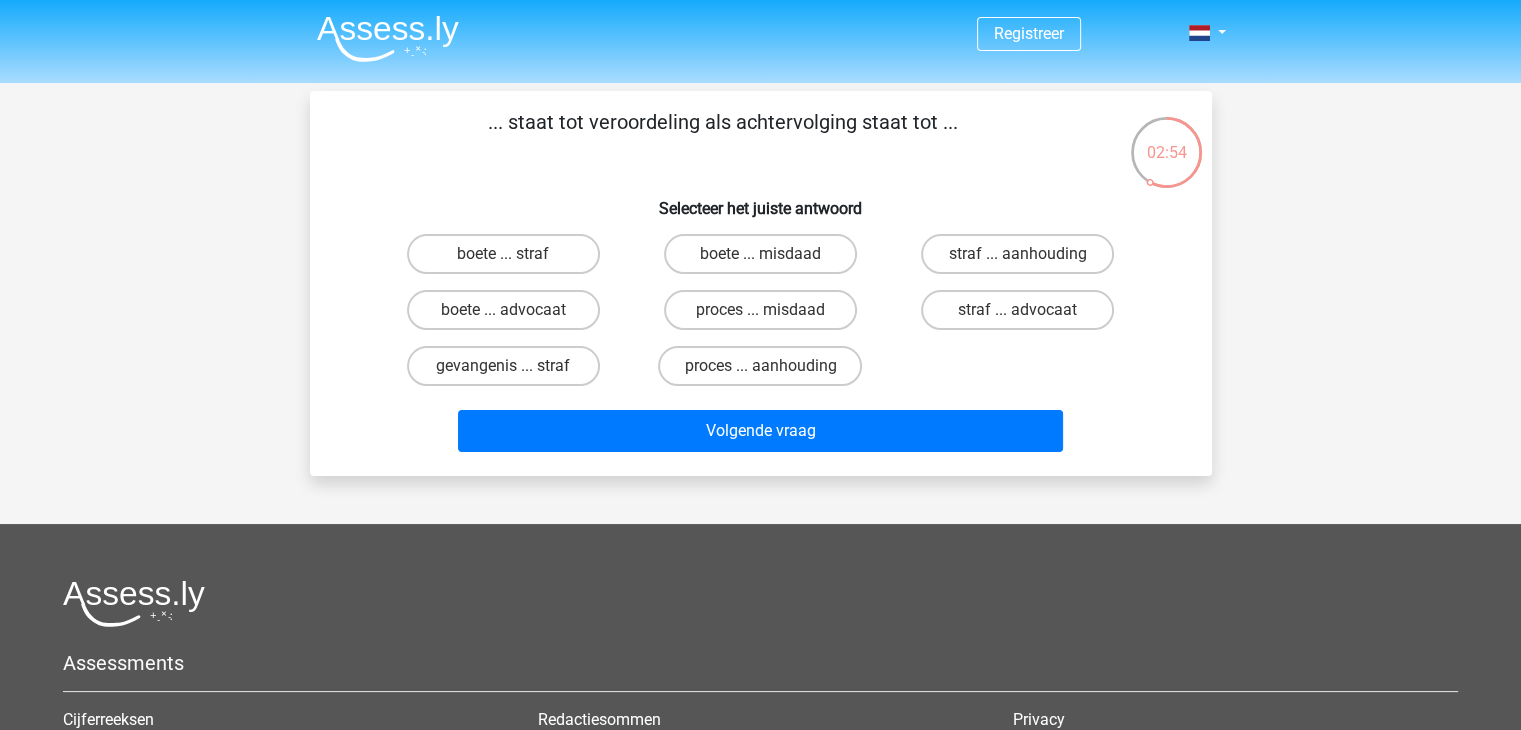 scroll, scrollTop: 0, scrollLeft: 0, axis: both 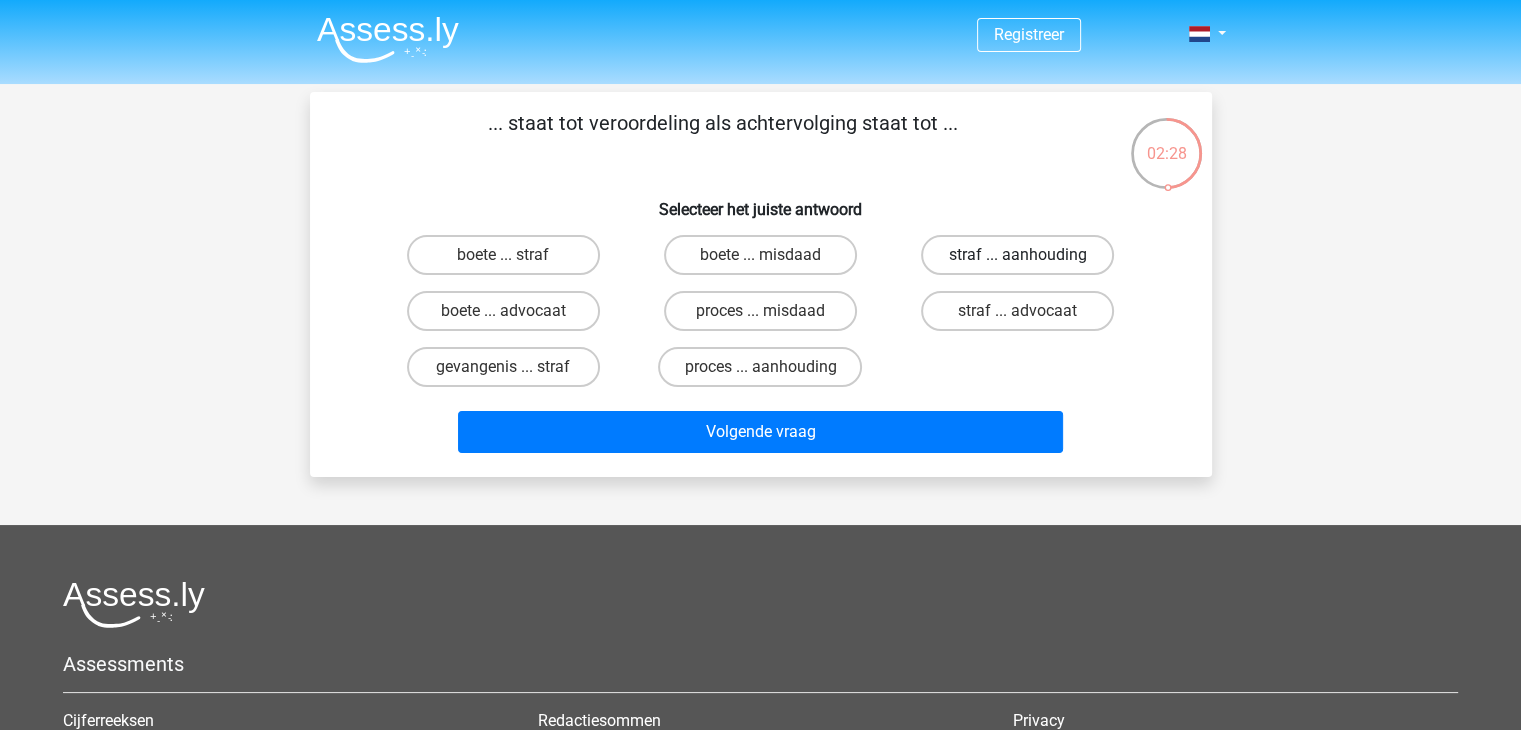 click on "straf ... aanhouding" at bounding box center [1017, 255] 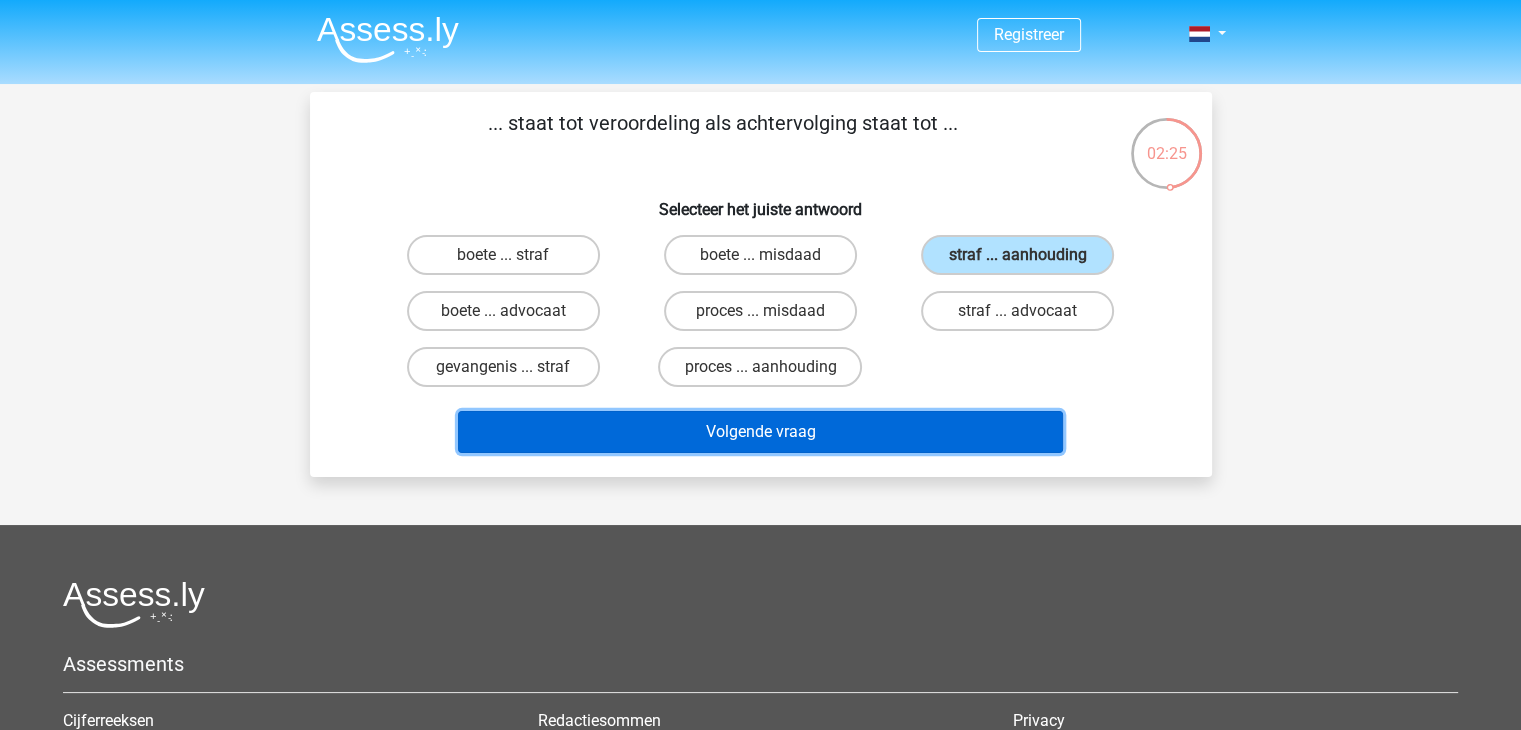 click on "Volgende vraag" at bounding box center [760, 432] 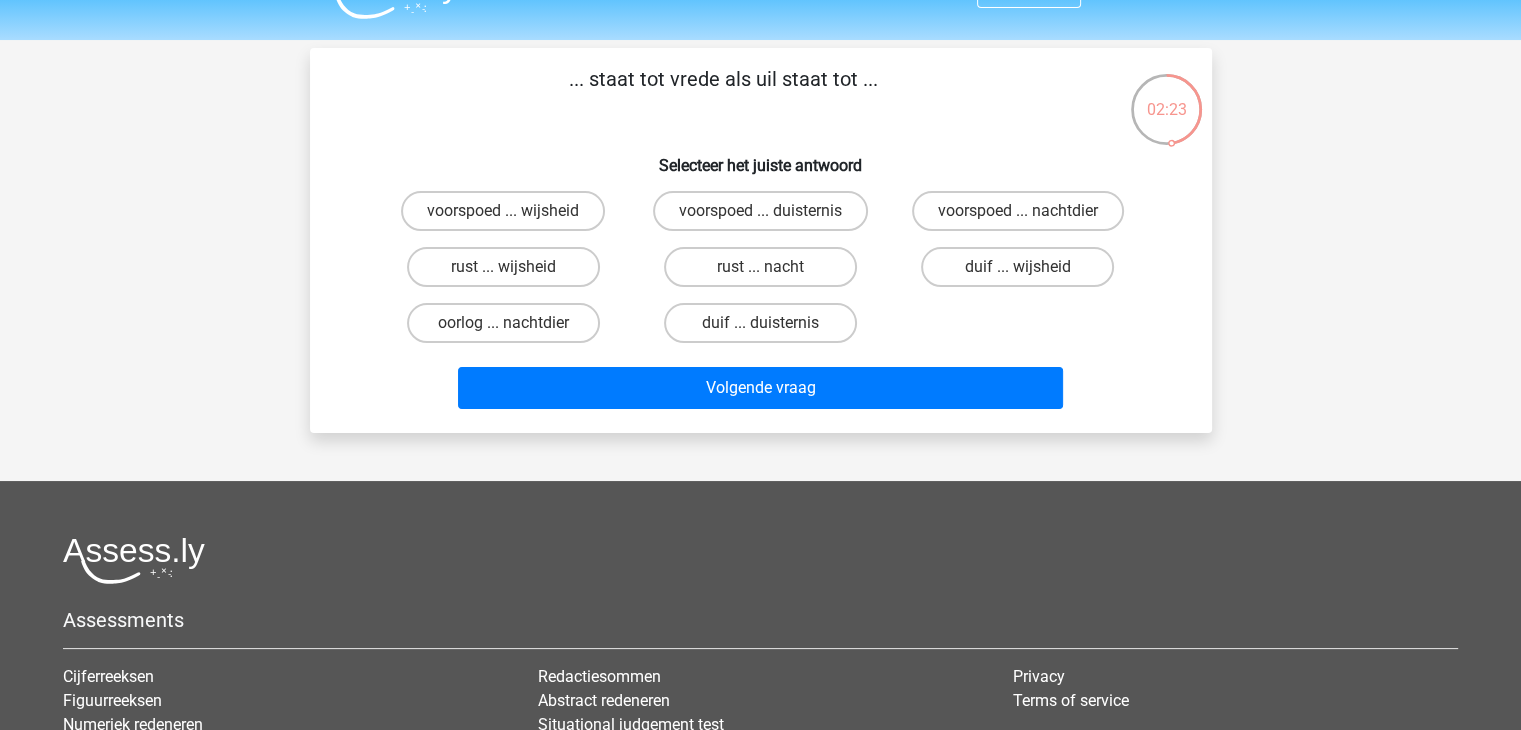scroll, scrollTop: 0, scrollLeft: 0, axis: both 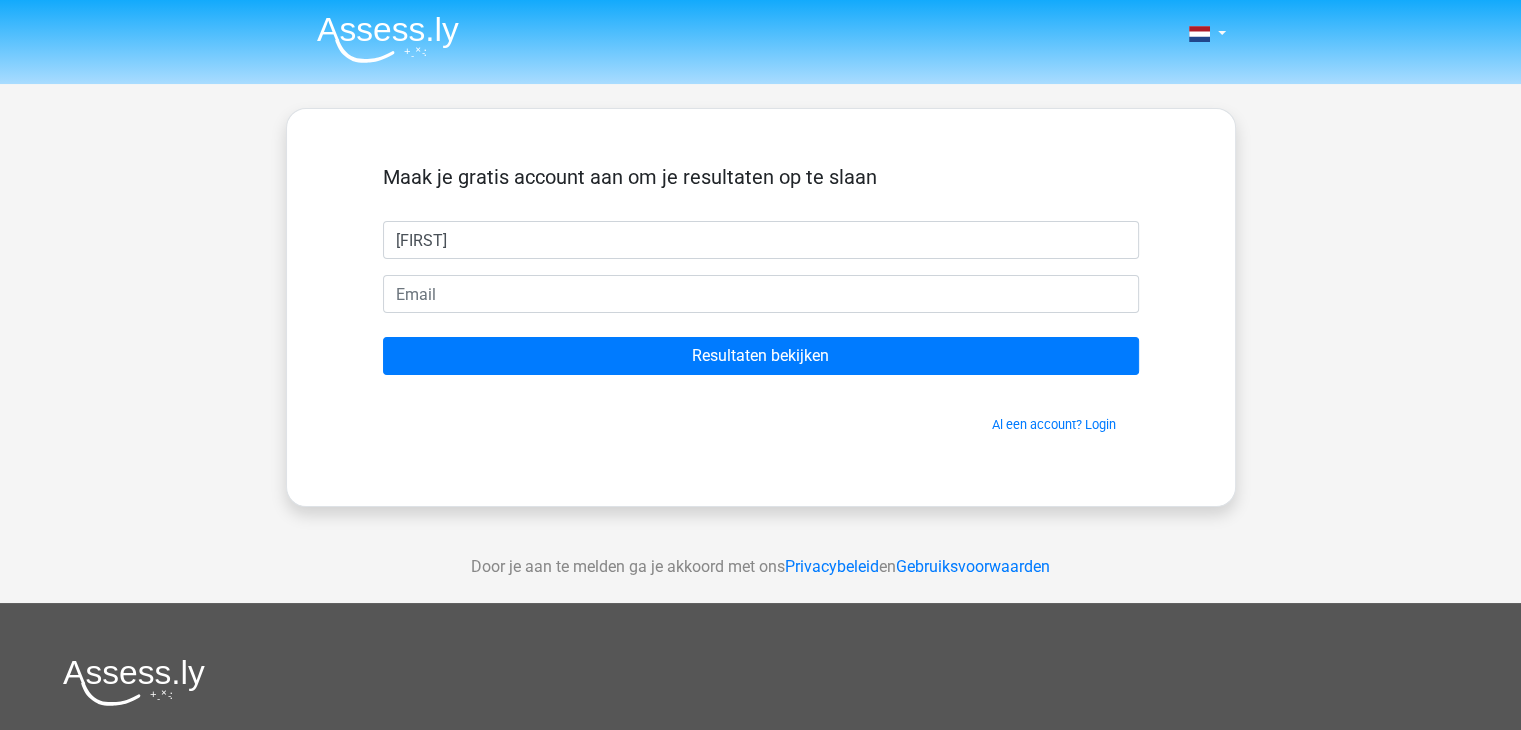 type on "Sanne" 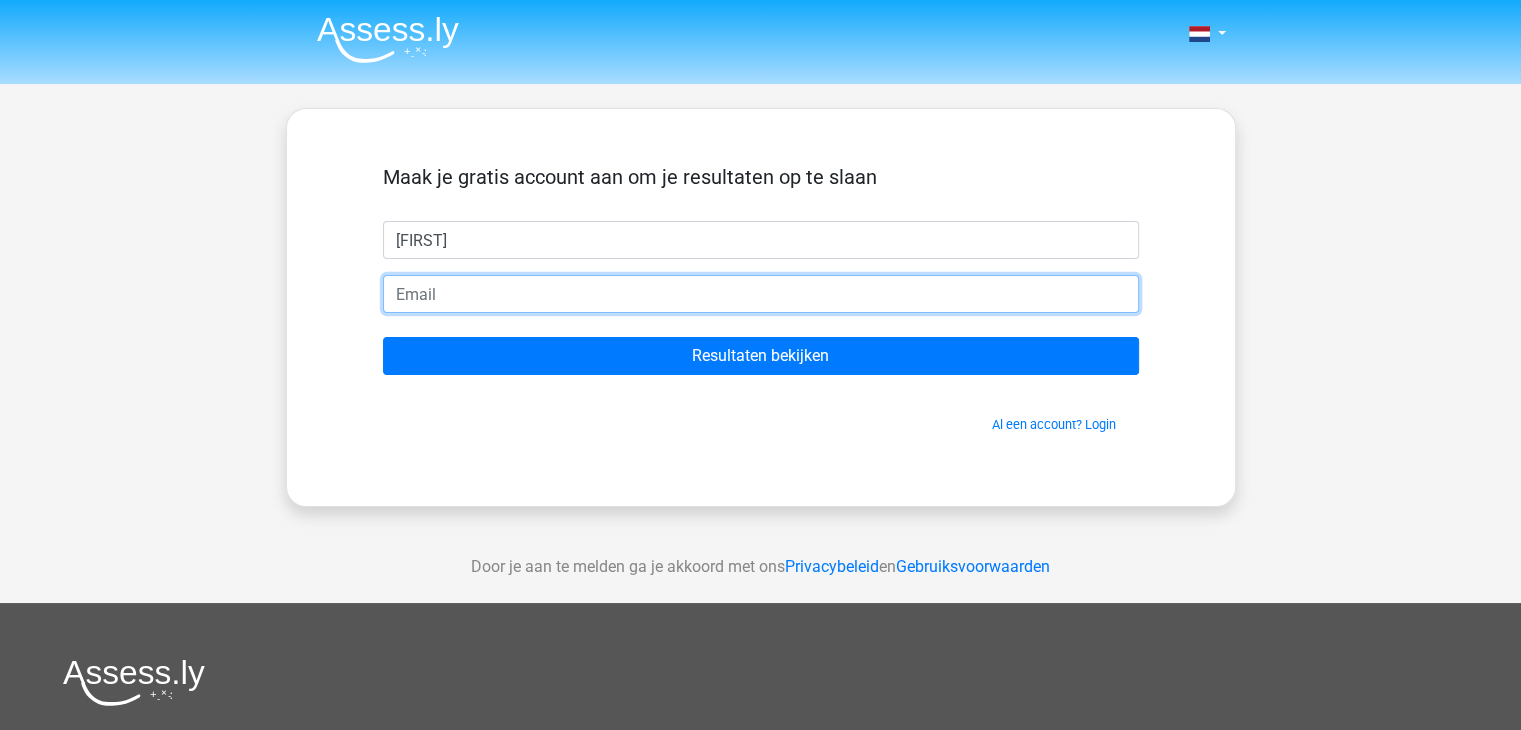 click at bounding box center [761, 294] 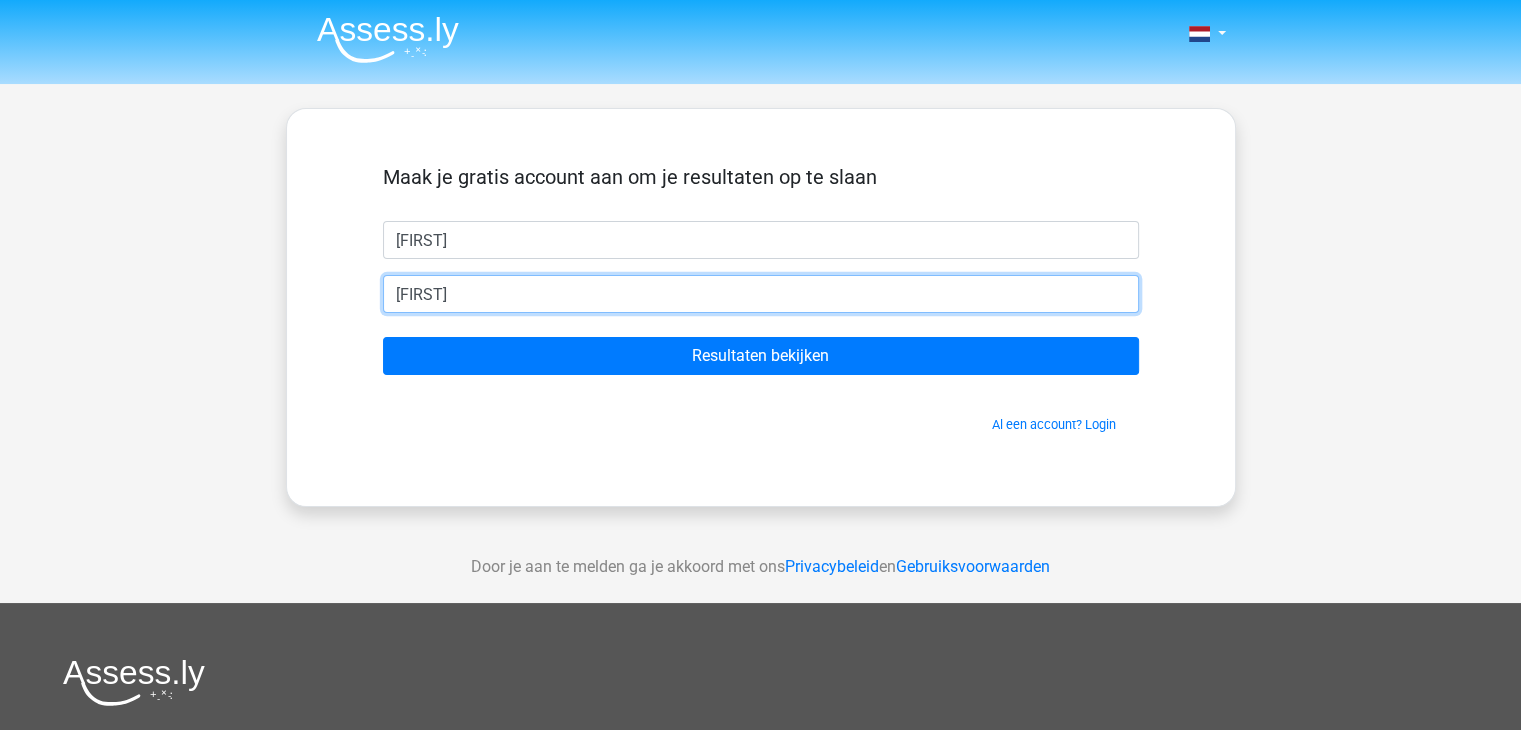 type on "sannevwegberg@gmail.com" 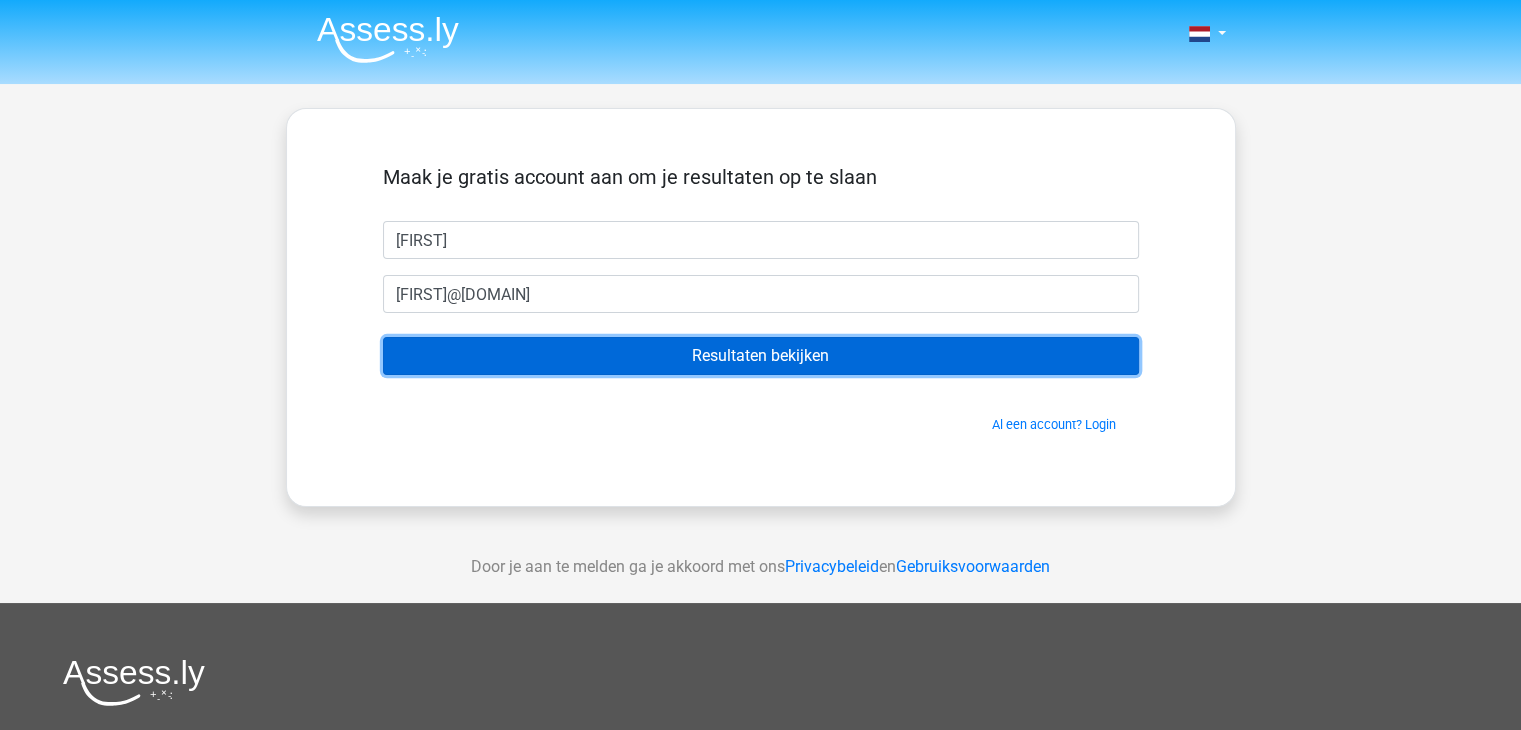 click on "Resultaten bekijken" at bounding box center (761, 356) 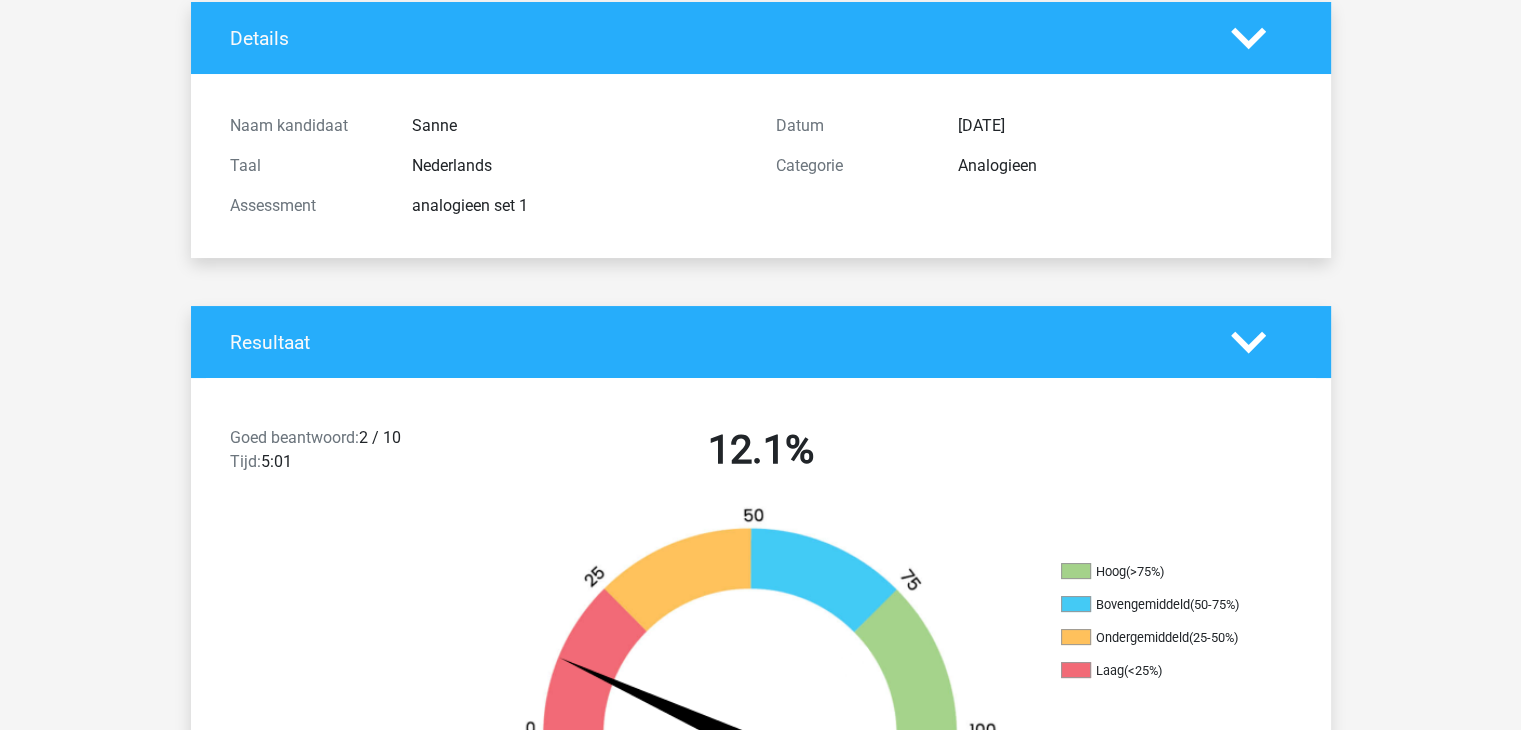 scroll, scrollTop: 0, scrollLeft: 0, axis: both 